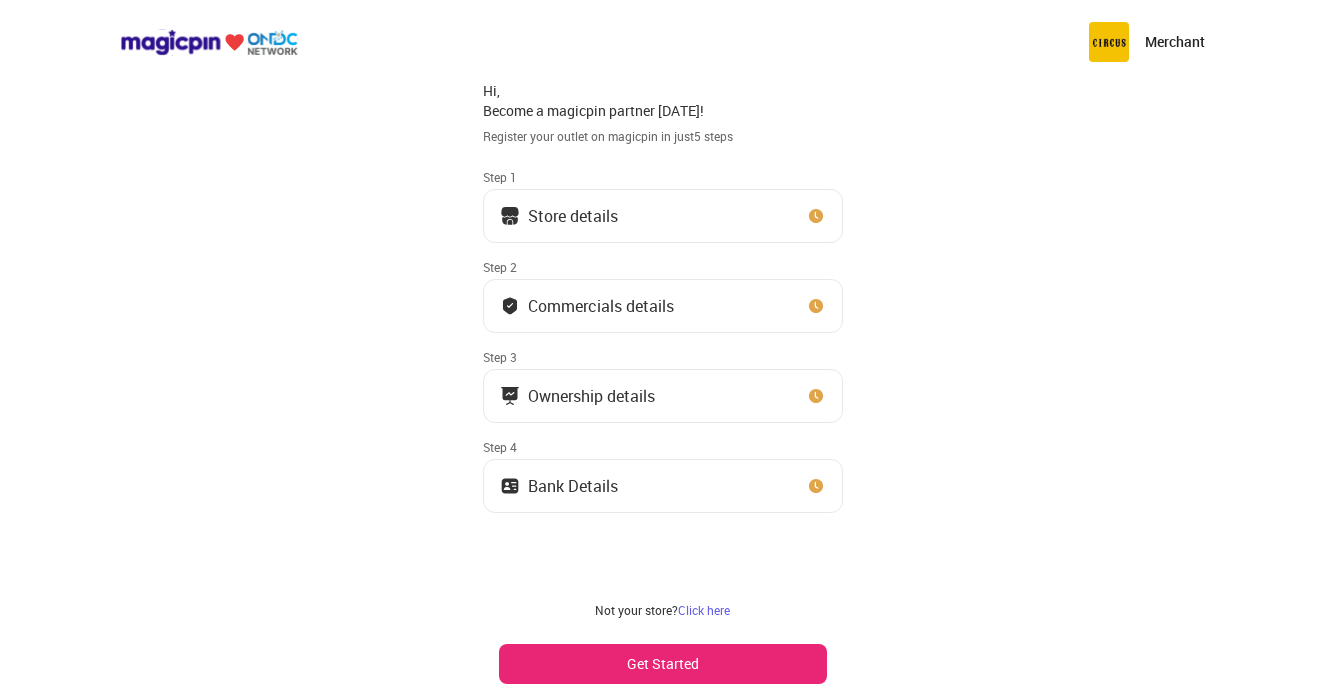 scroll, scrollTop: 0, scrollLeft: 0, axis: both 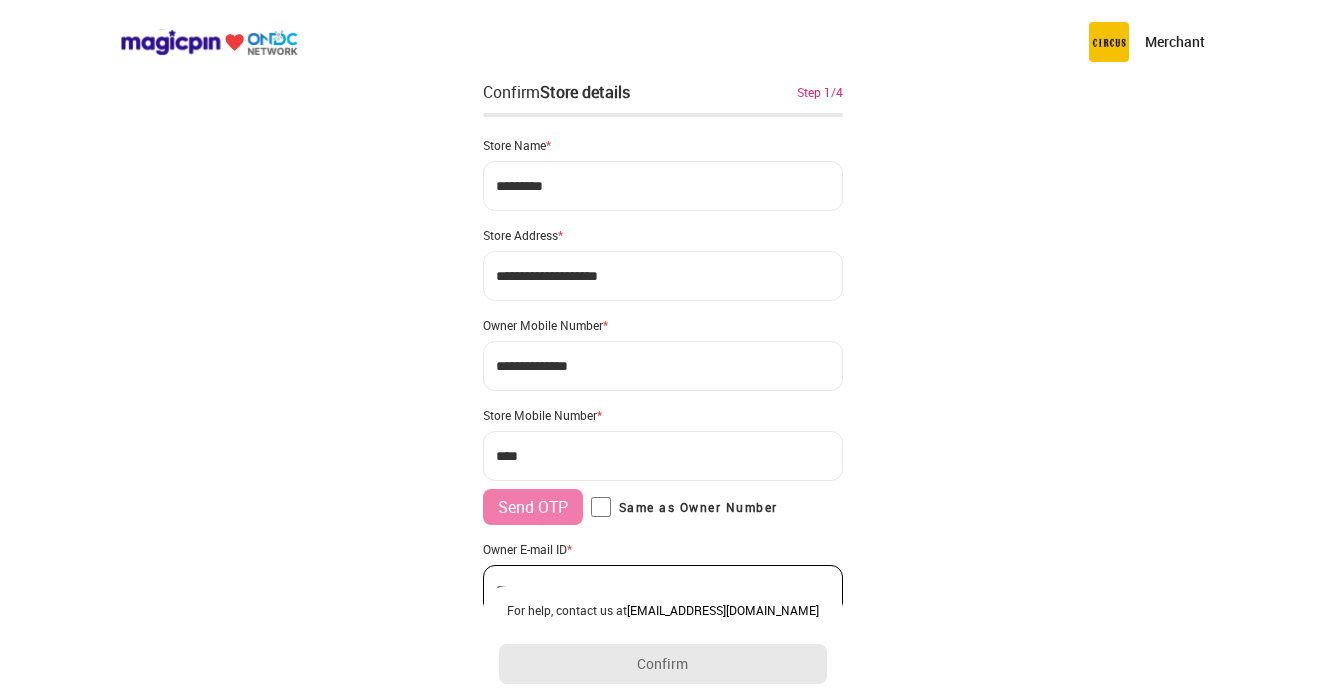 type on "*********" 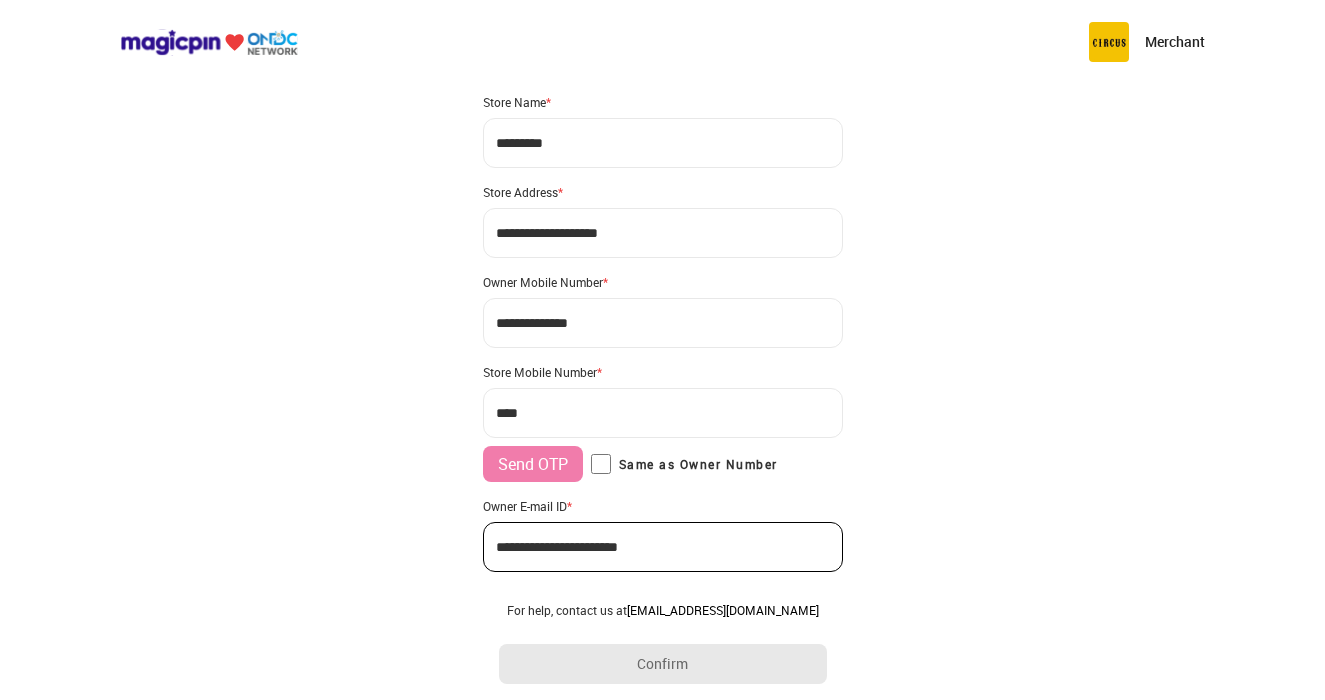 scroll, scrollTop: 49, scrollLeft: 0, axis: vertical 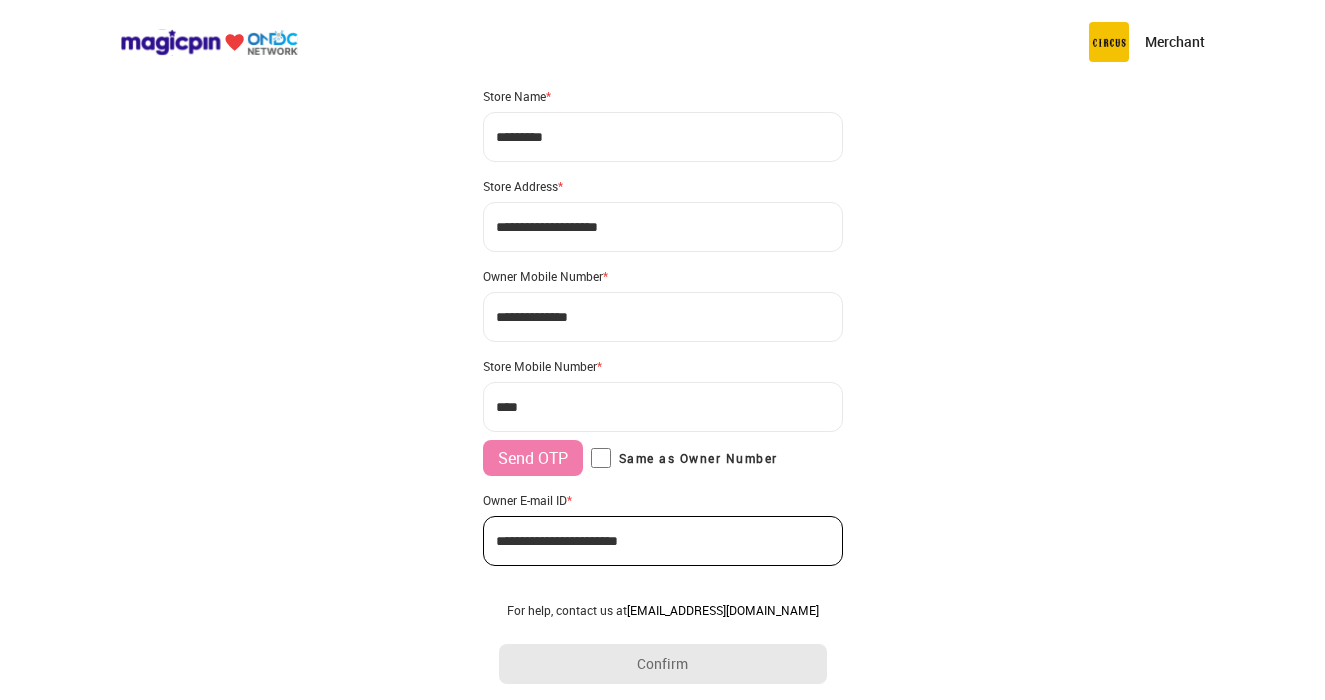 click on "**********" at bounding box center (663, 227) 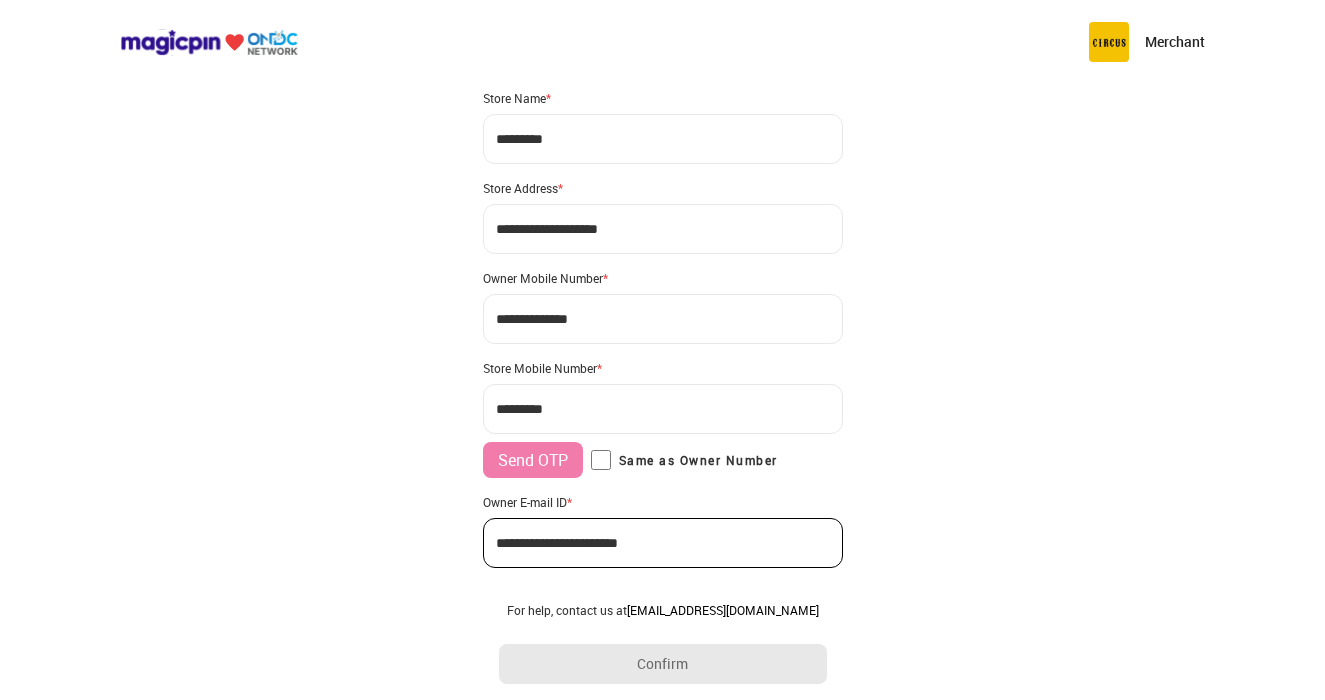 scroll, scrollTop: 40, scrollLeft: 0, axis: vertical 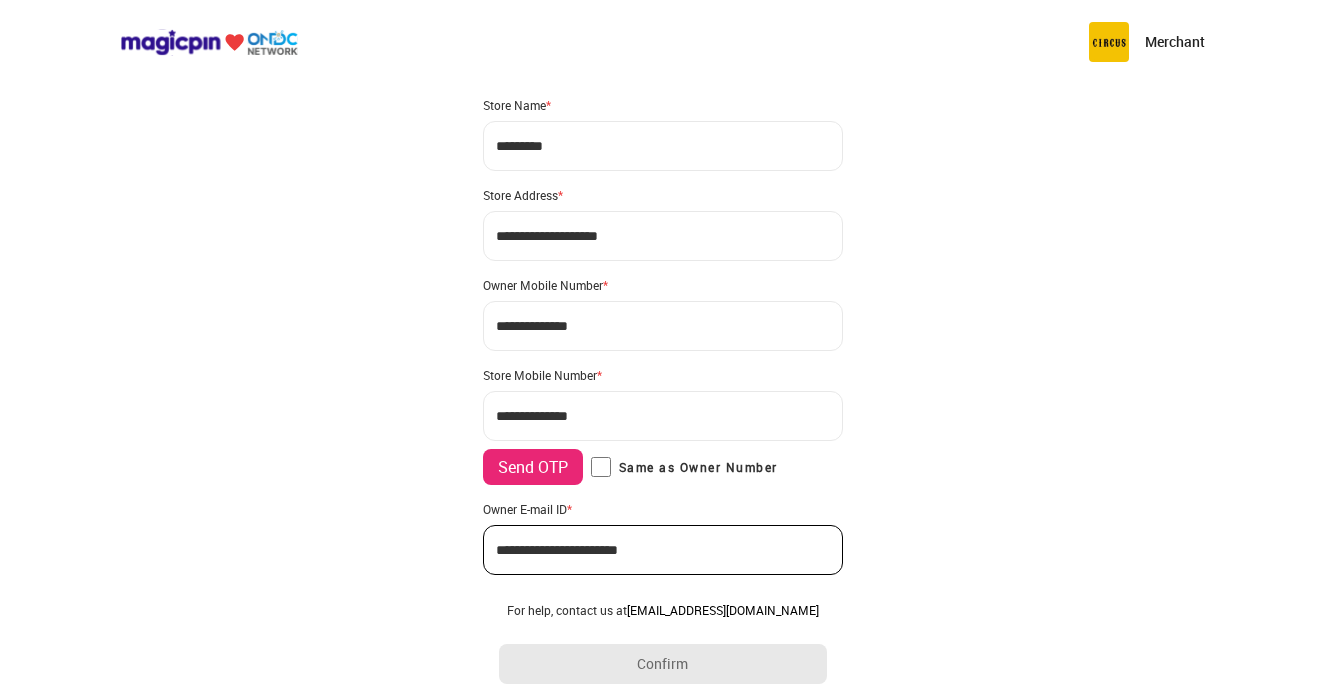 type on "**********" 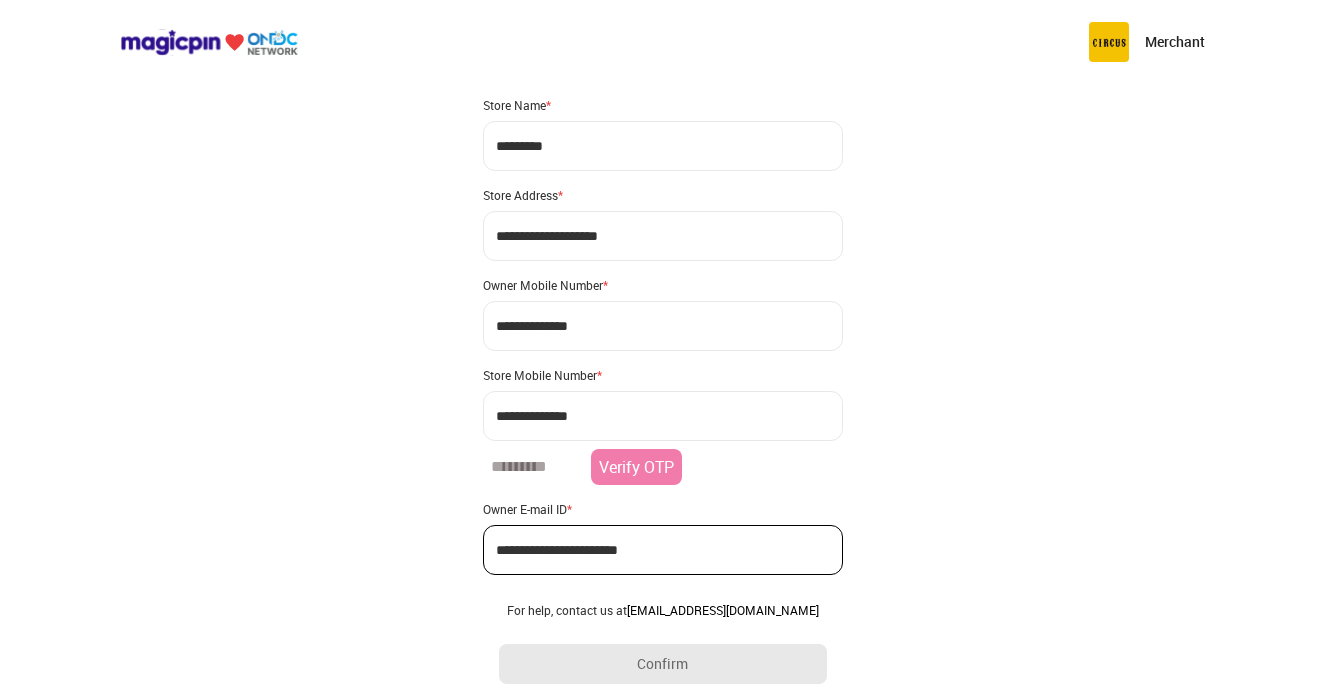 click at bounding box center (533, 467) 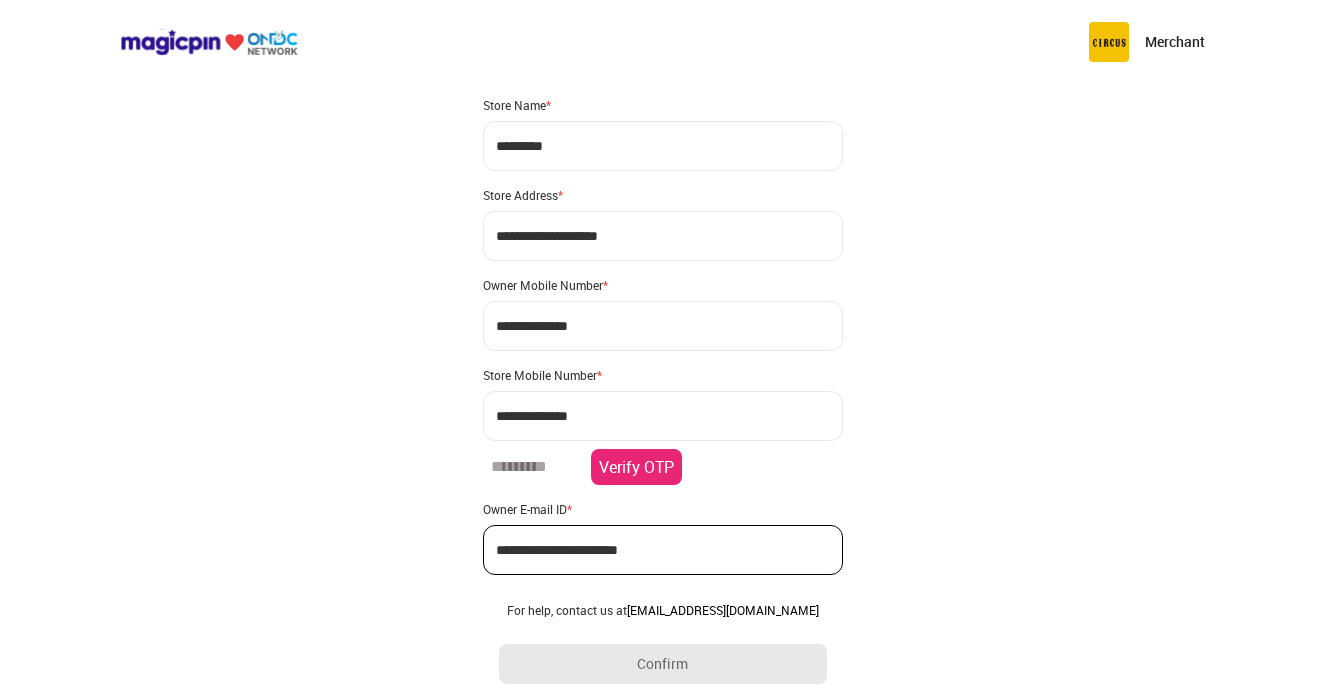 type on "******" 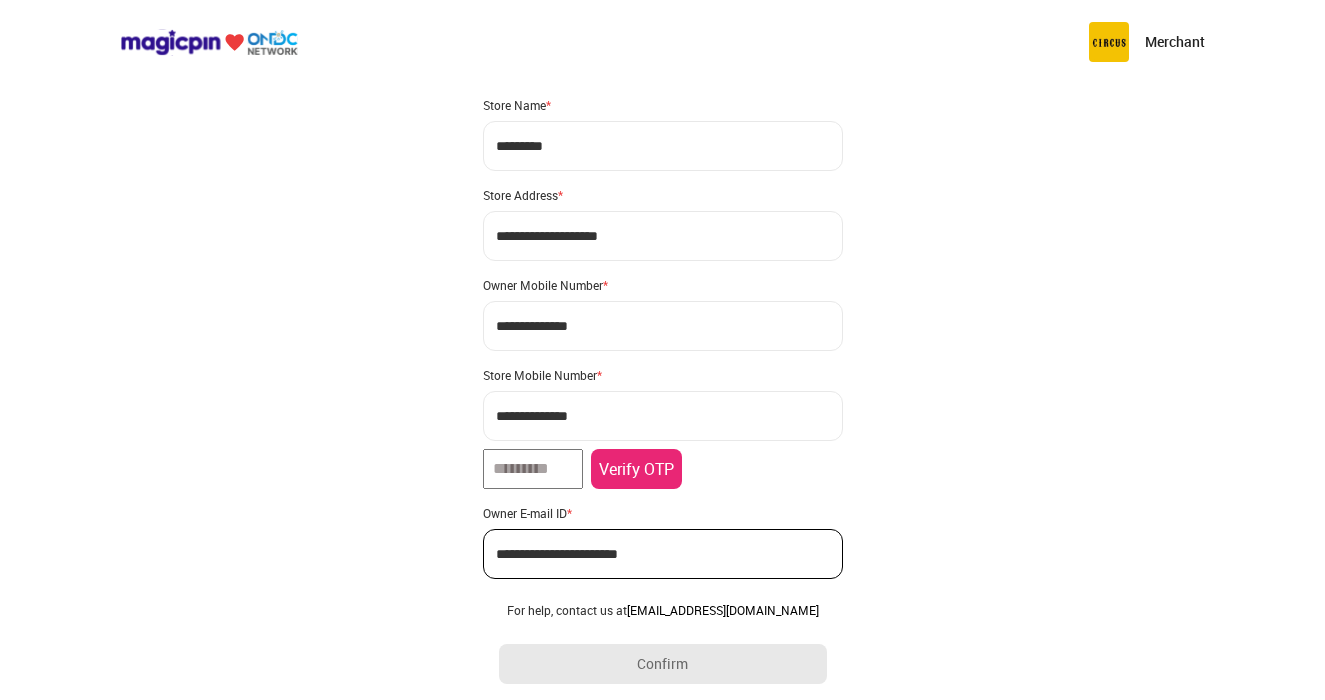 click on "Verify OTP" at bounding box center (636, 469) 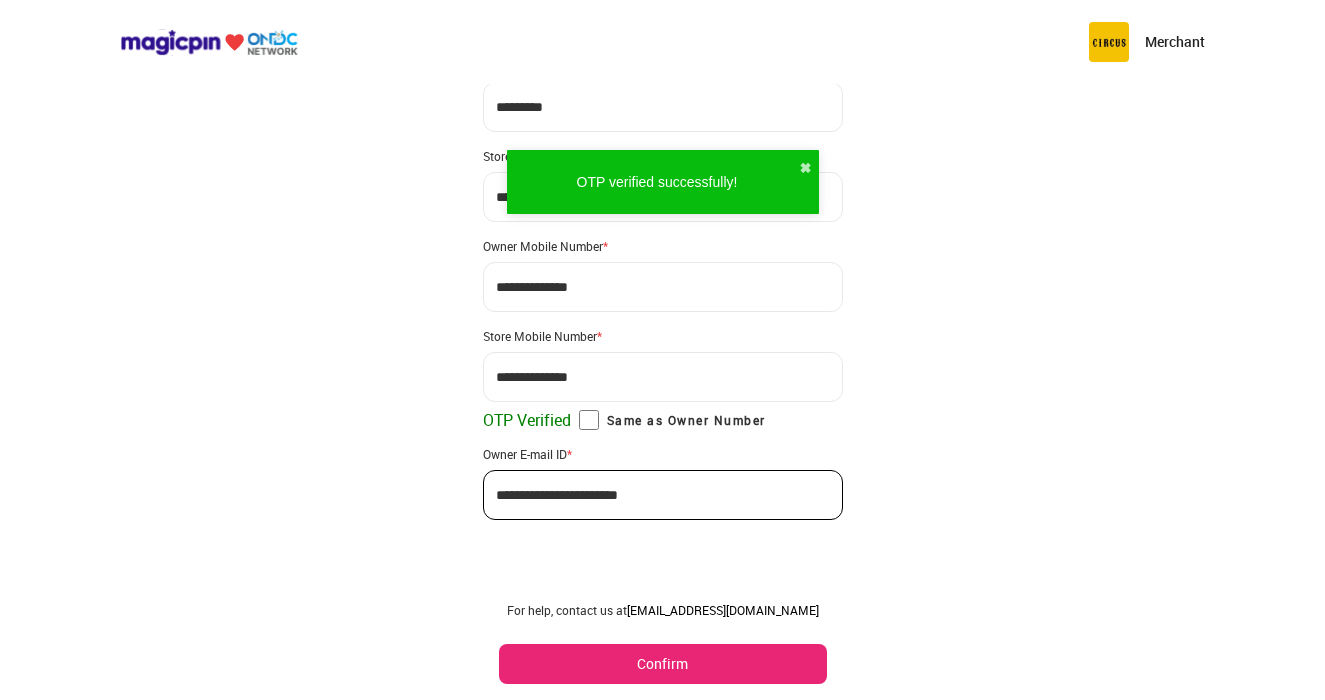 scroll, scrollTop: 79, scrollLeft: 0, axis: vertical 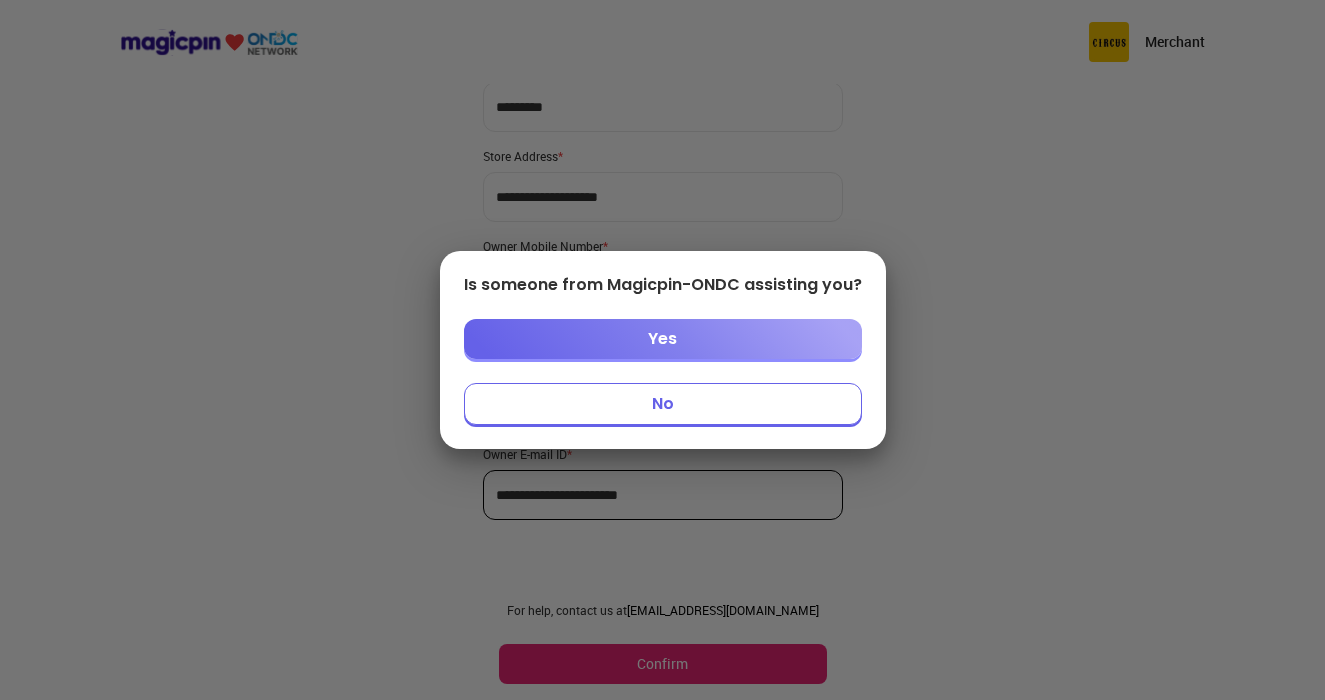 click on "No" at bounding box center (663, 404) 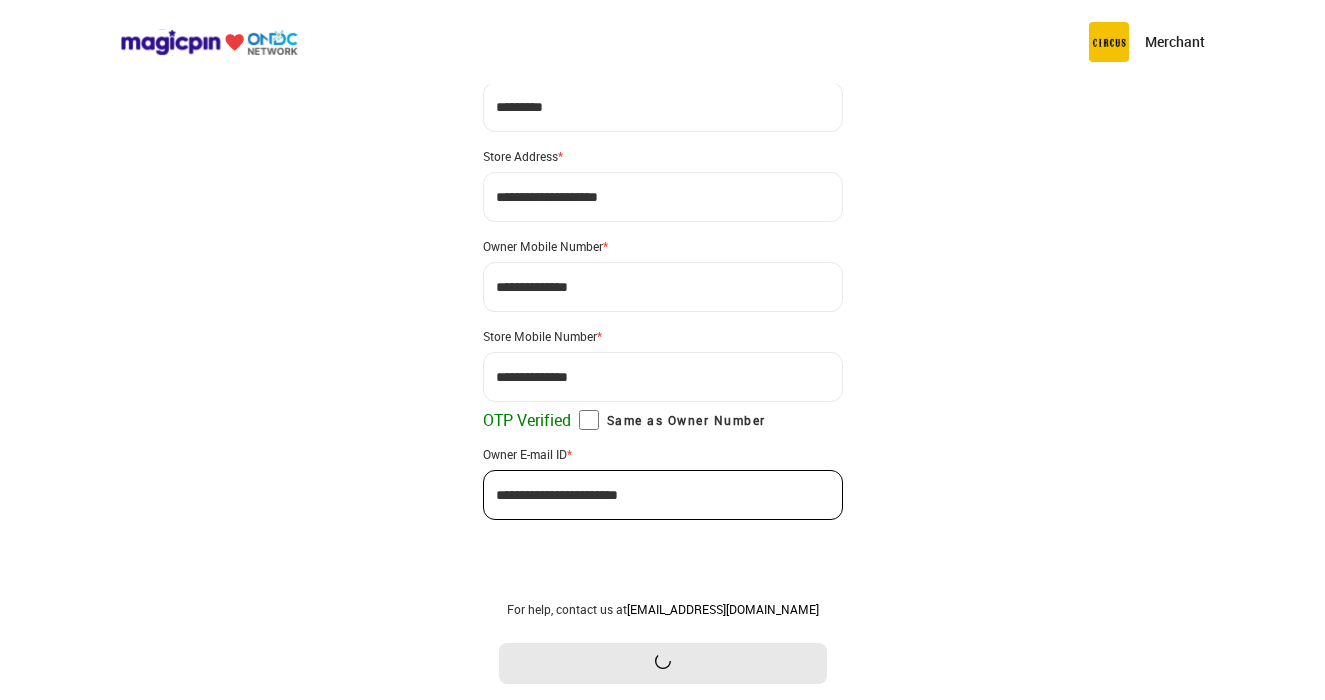 scroll, scrollTop: 0, scrollLeft: 0, axis: both 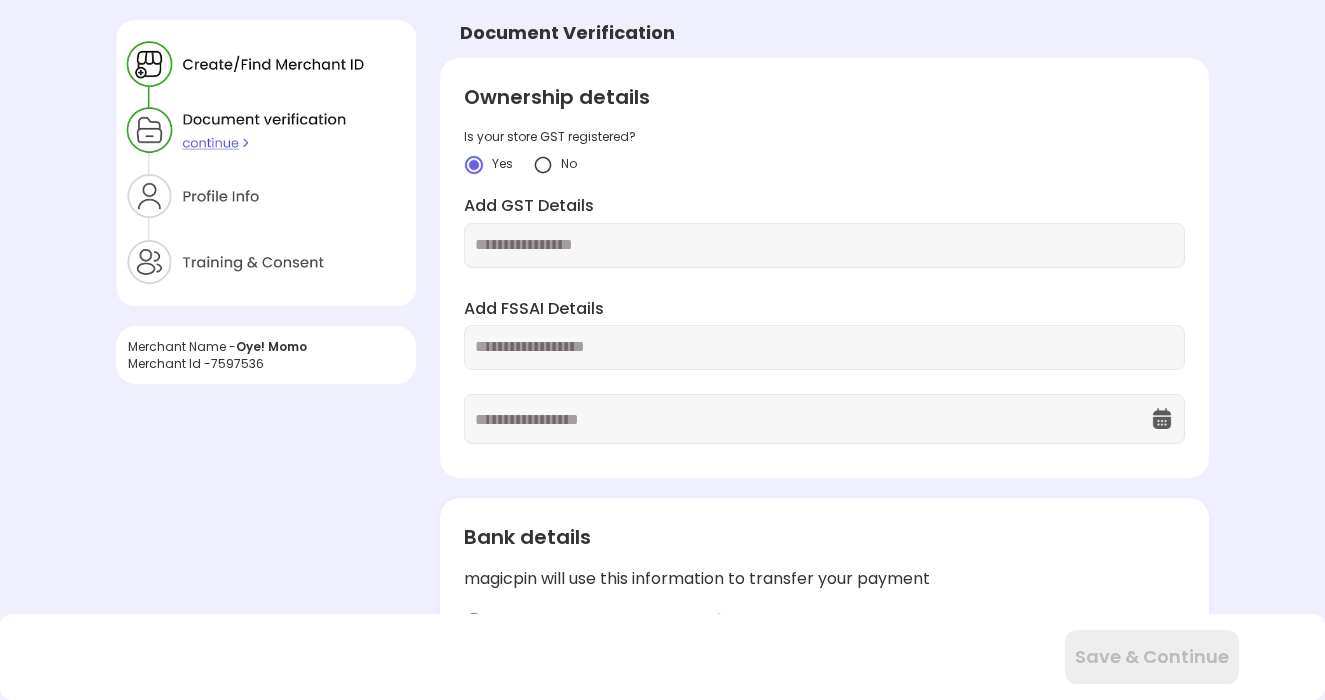 click at bounding box center [824, 245] 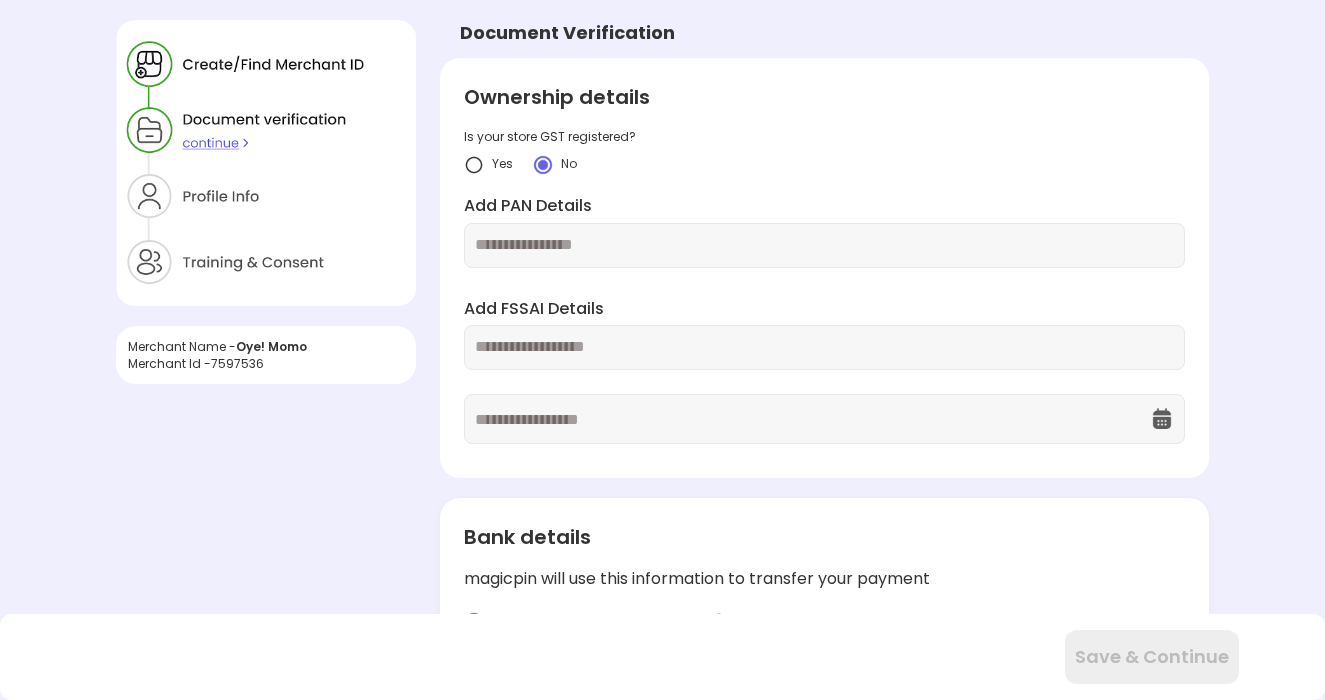 click at bounding box center [824, 245] 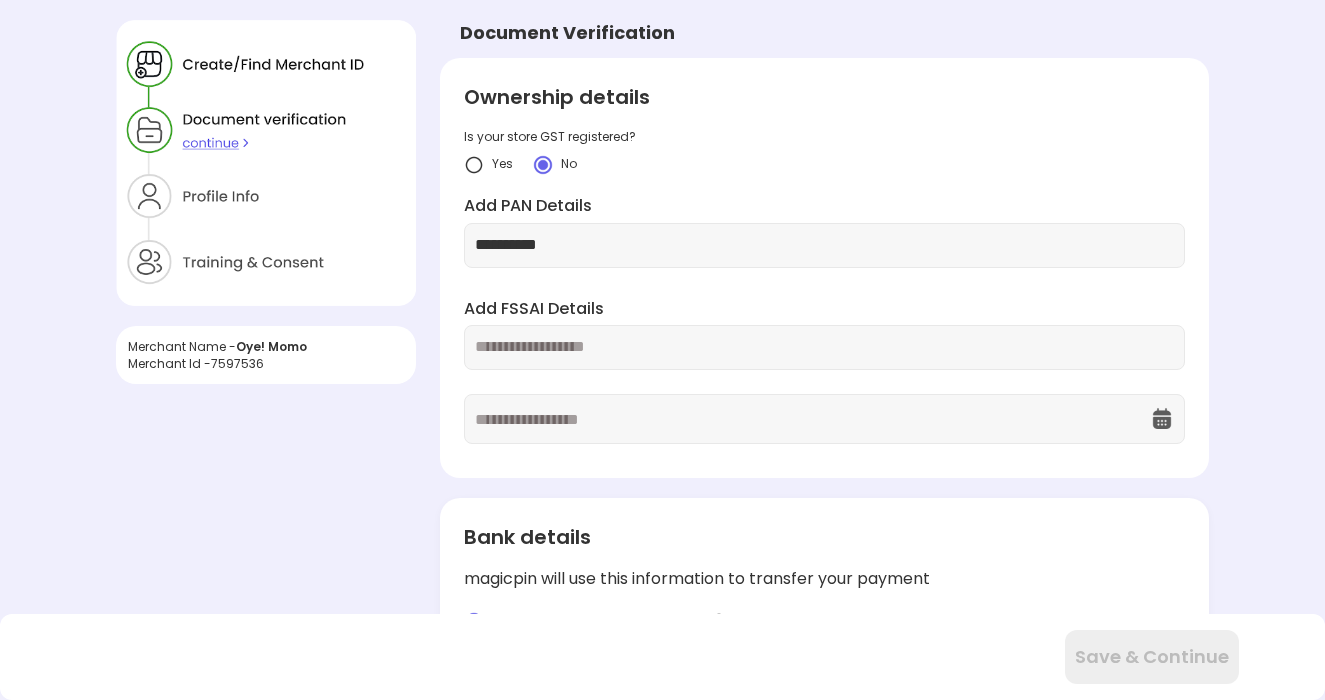 type on "**********" 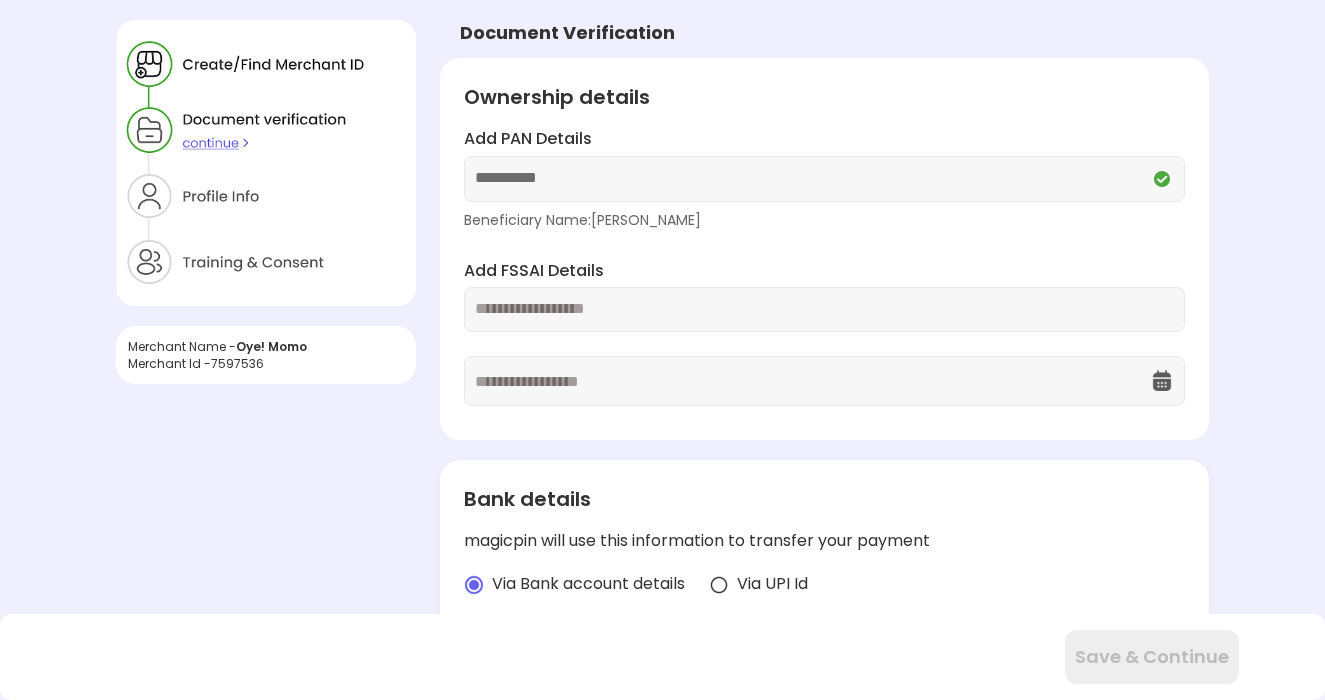 click at bounding box center (824, 309) 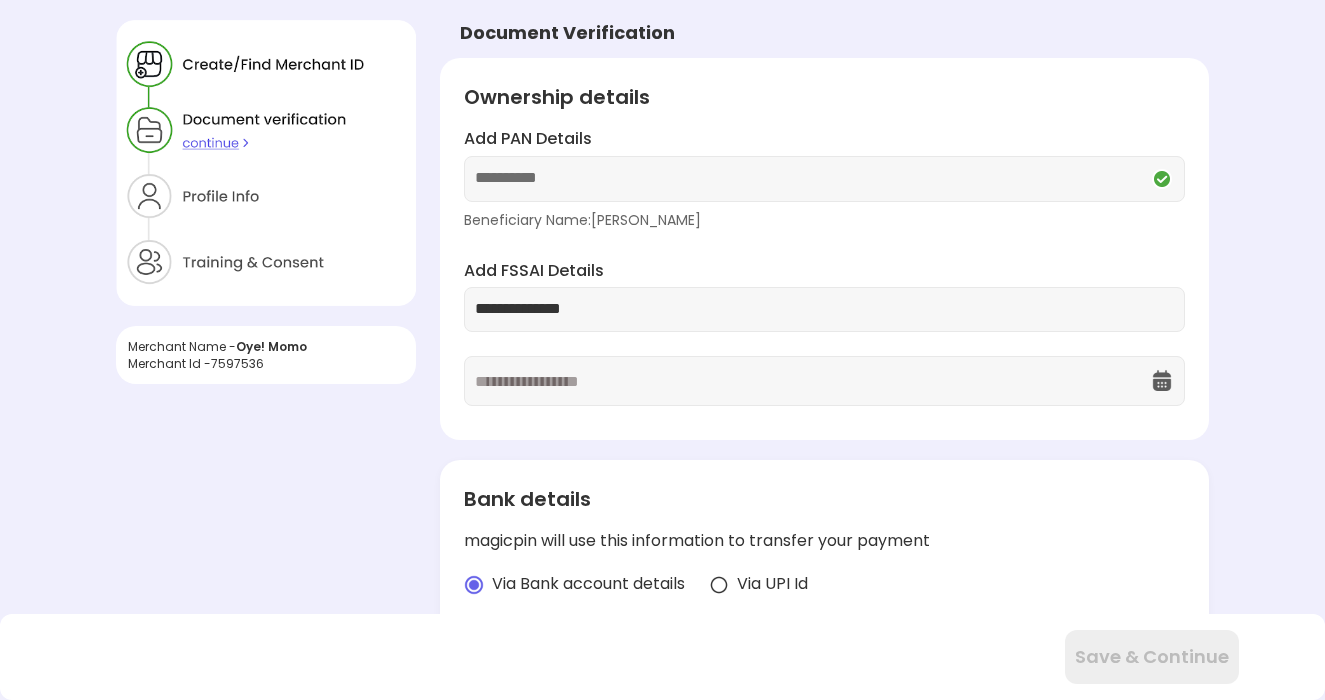 type on "**********" 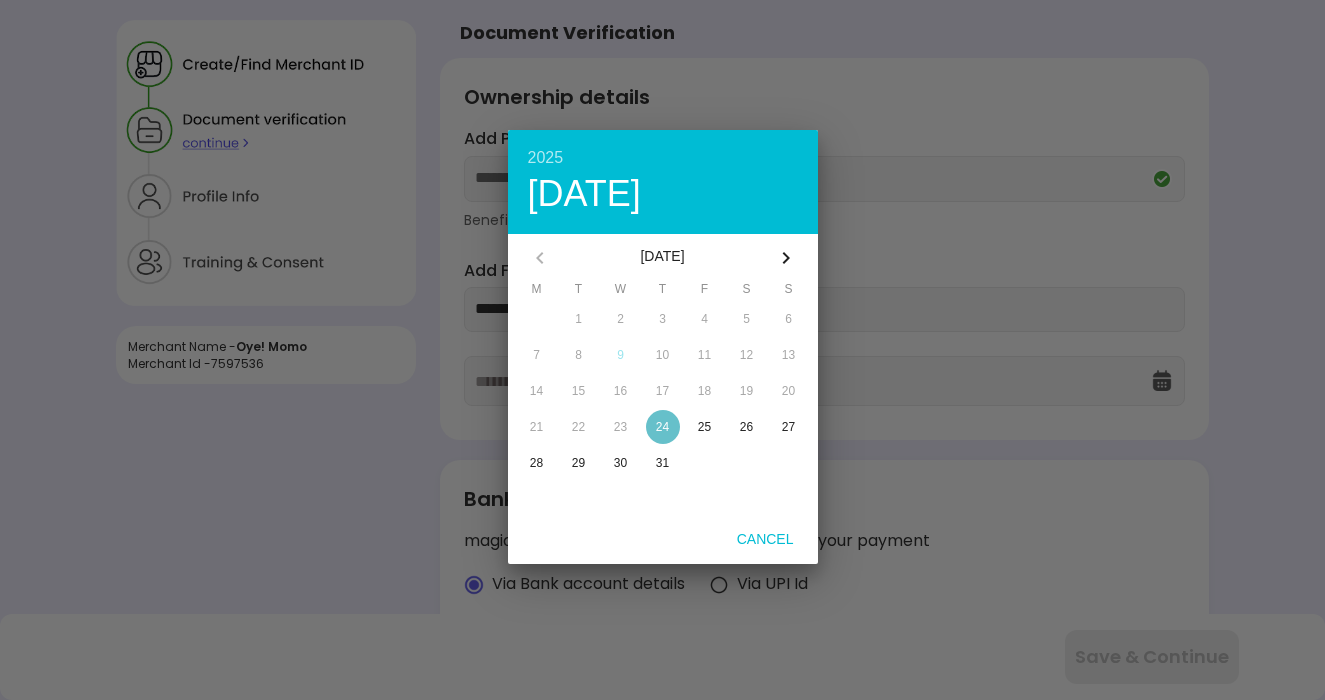click on "24" at bounding box center [662, 427] 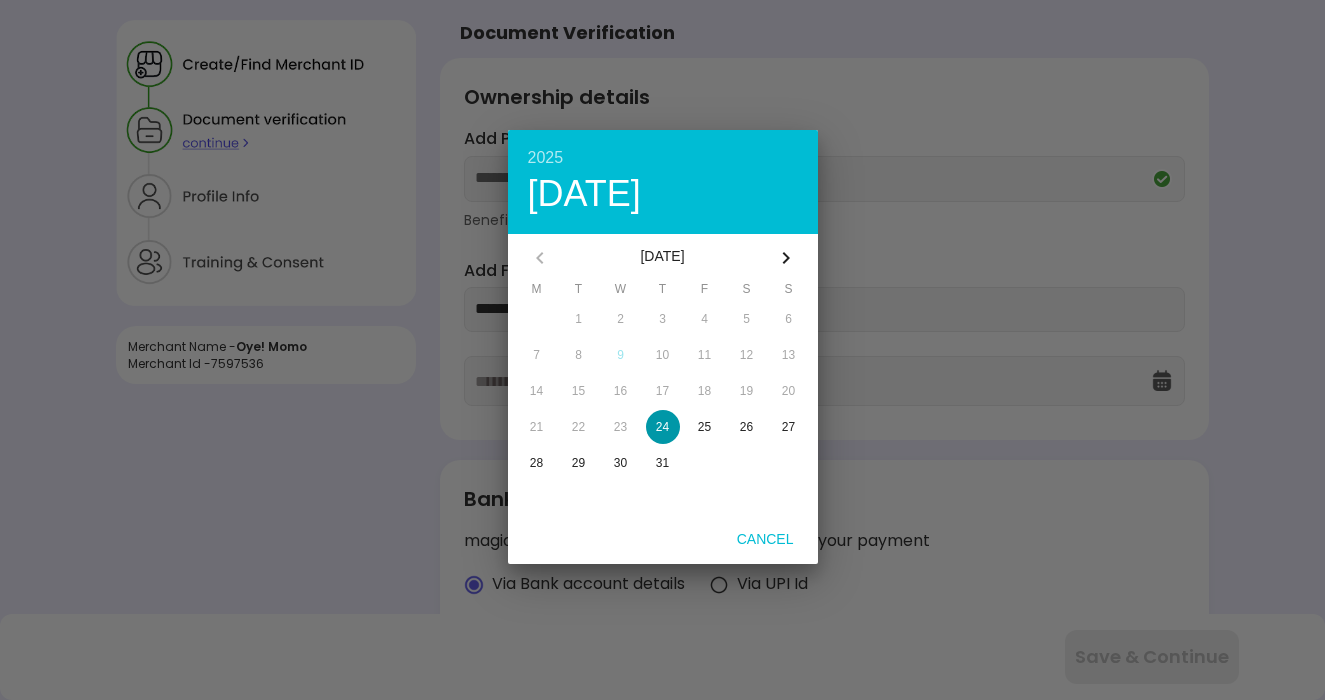type on "**********" 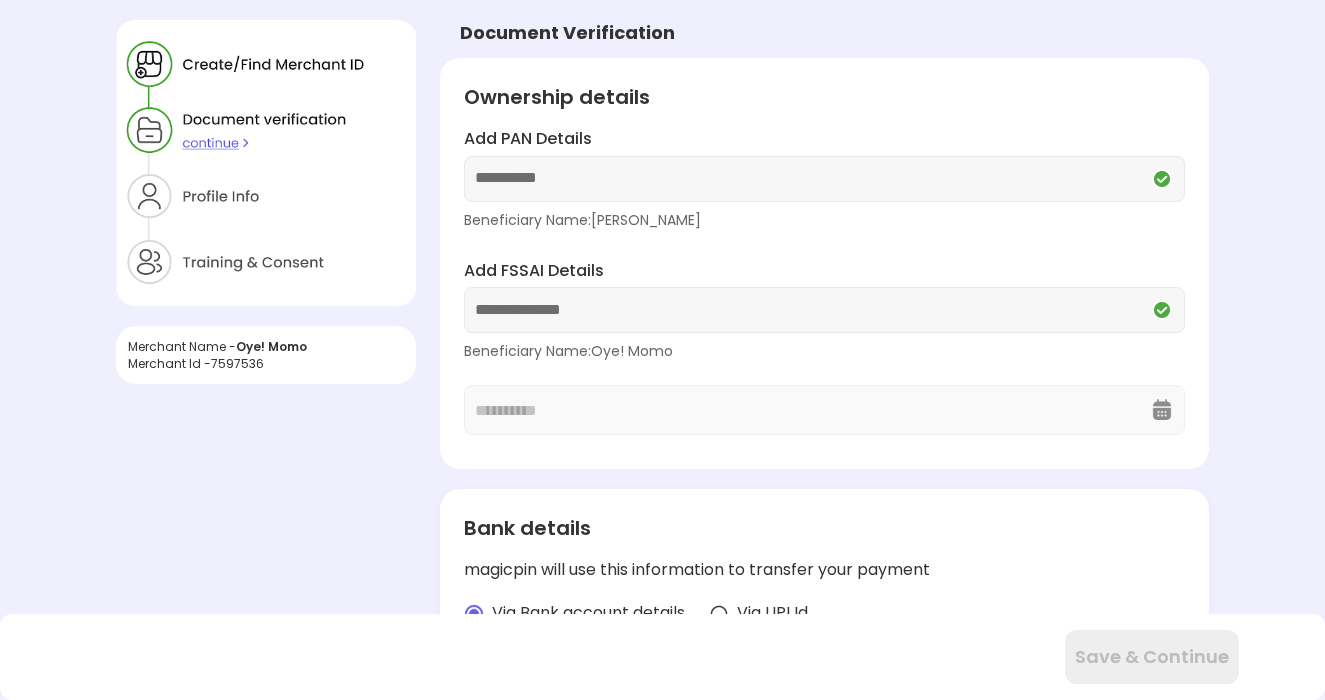 click on "**********" at bounding box center (824, 348) 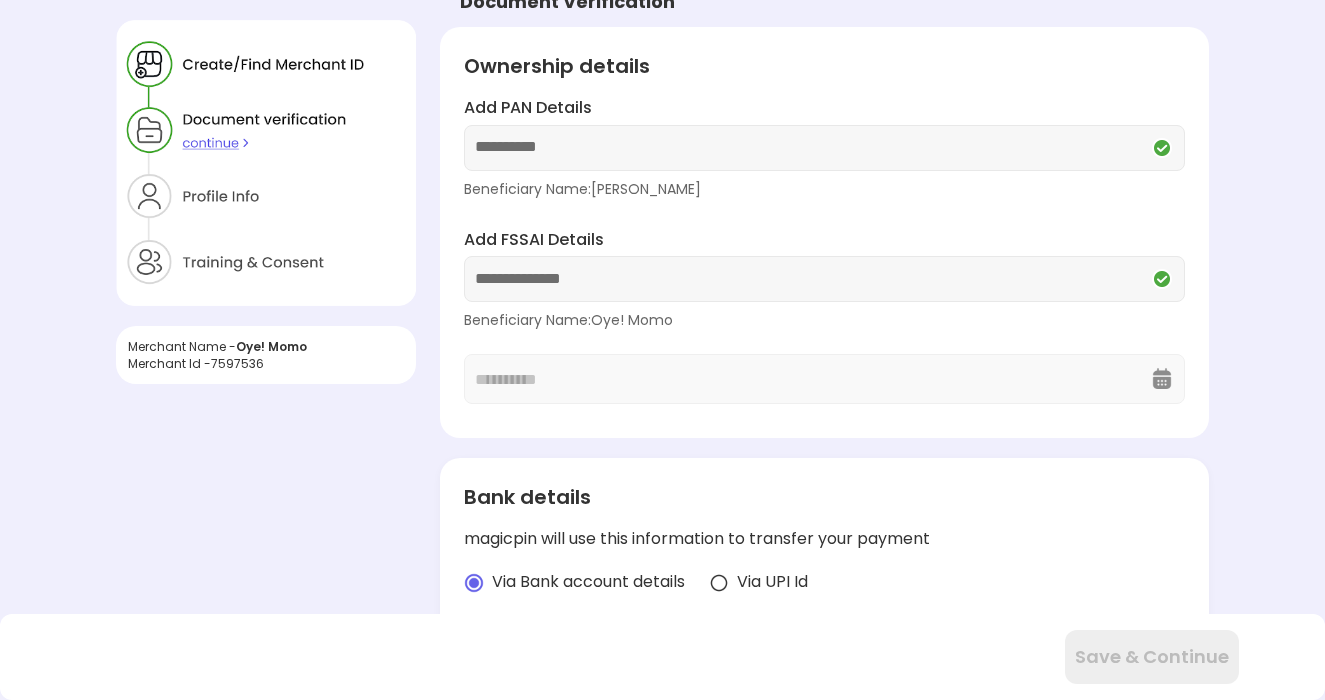 scroll, scrollTop: 32, scrollLeft: 0, axis: vertical 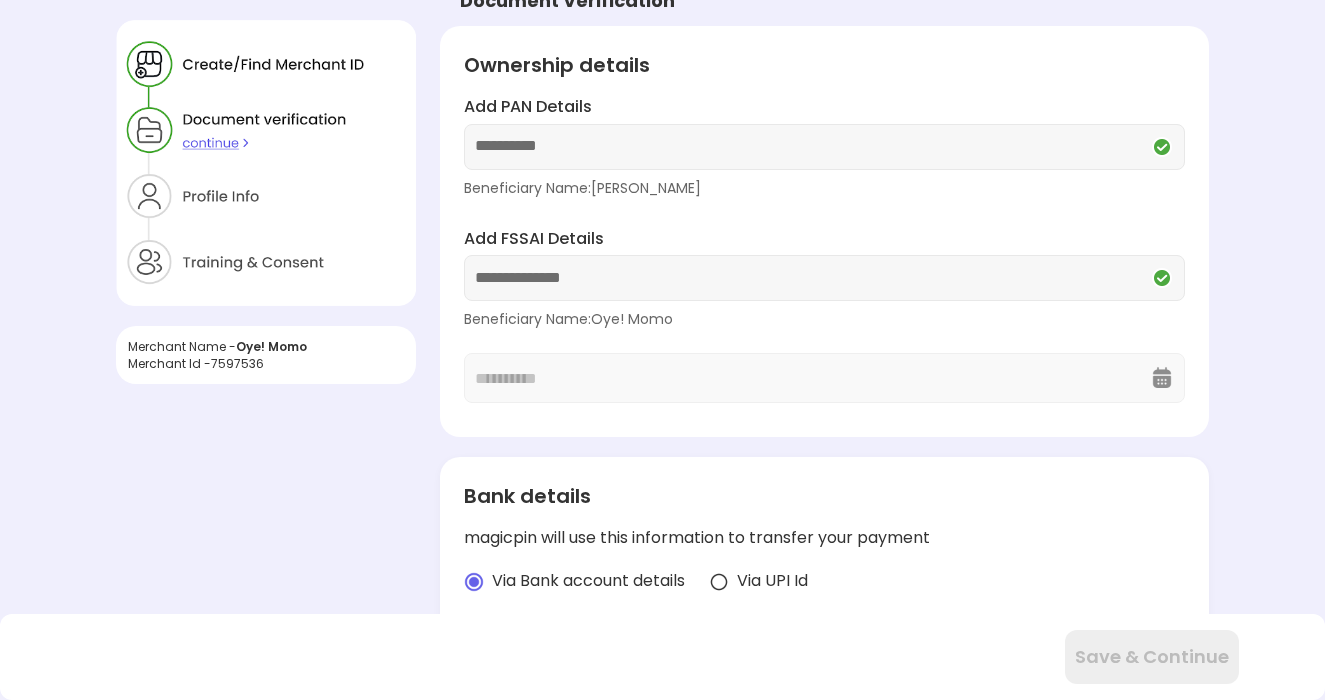 click on "**********" at bounding box center [824, 316] 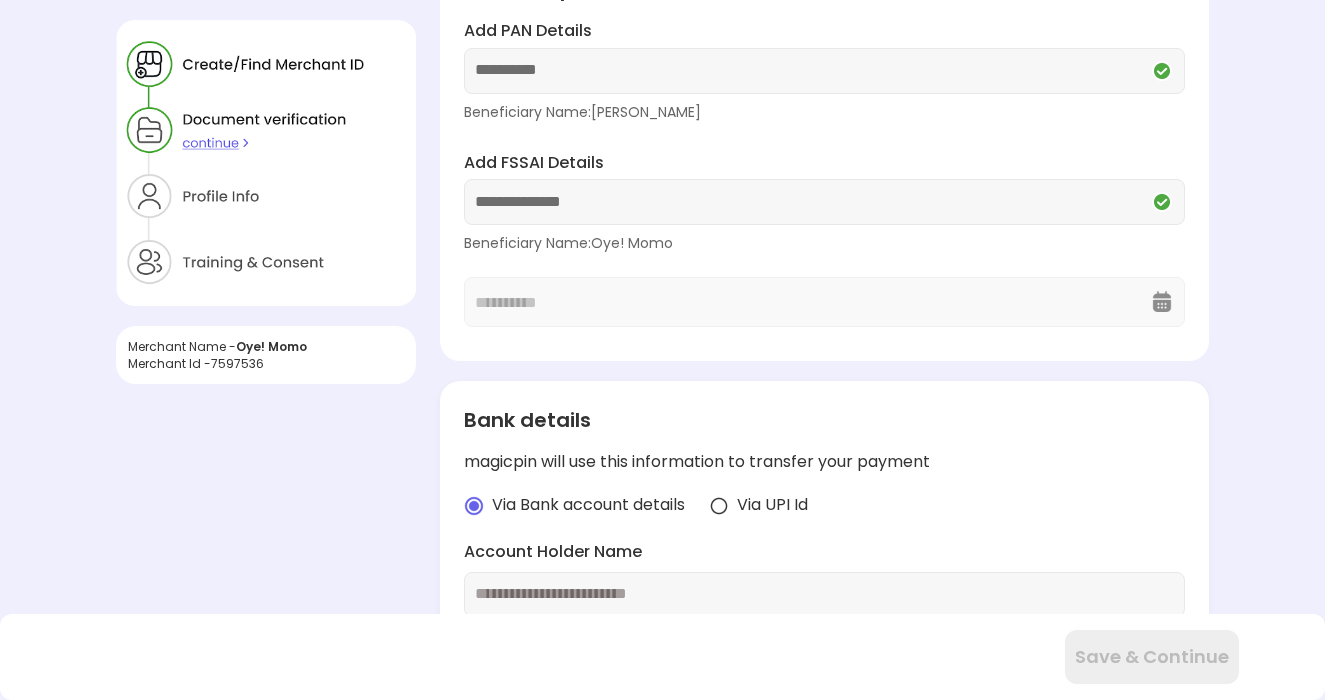 scroll, scrollTop: 64, scrollLeft: 0, axis: vertical 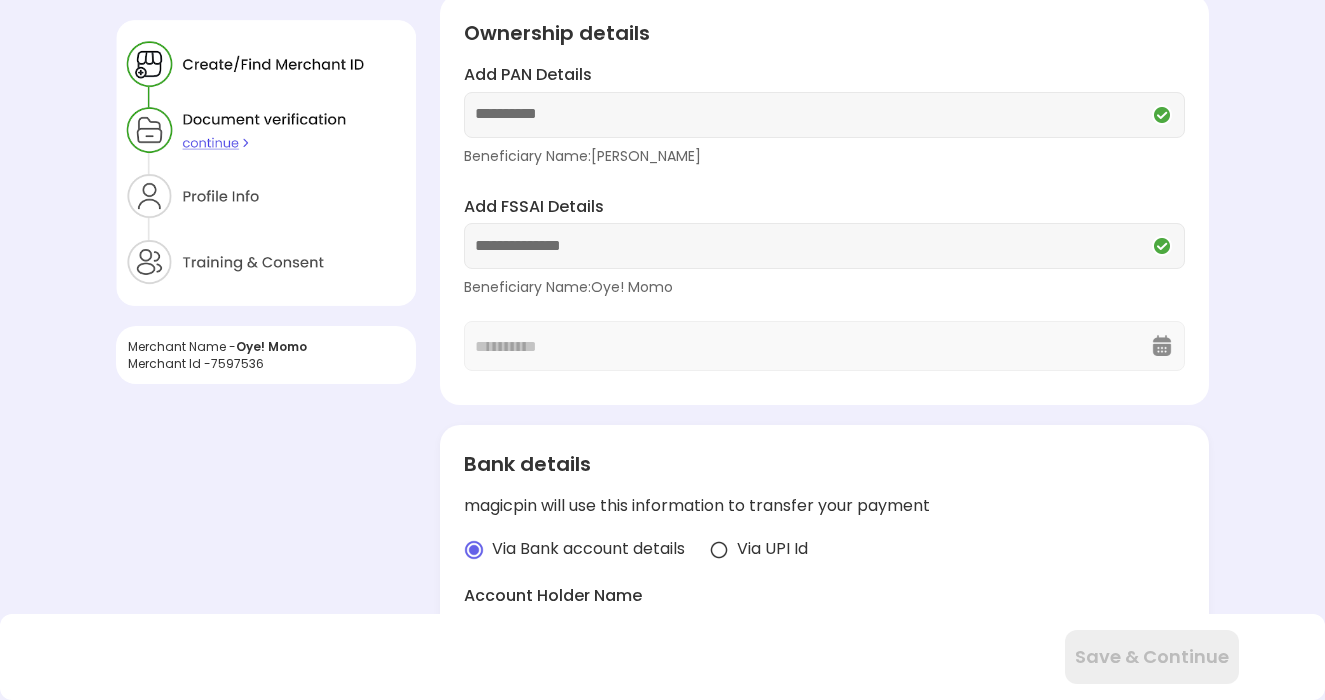 click on "**********" at bounding box center (824, 284) 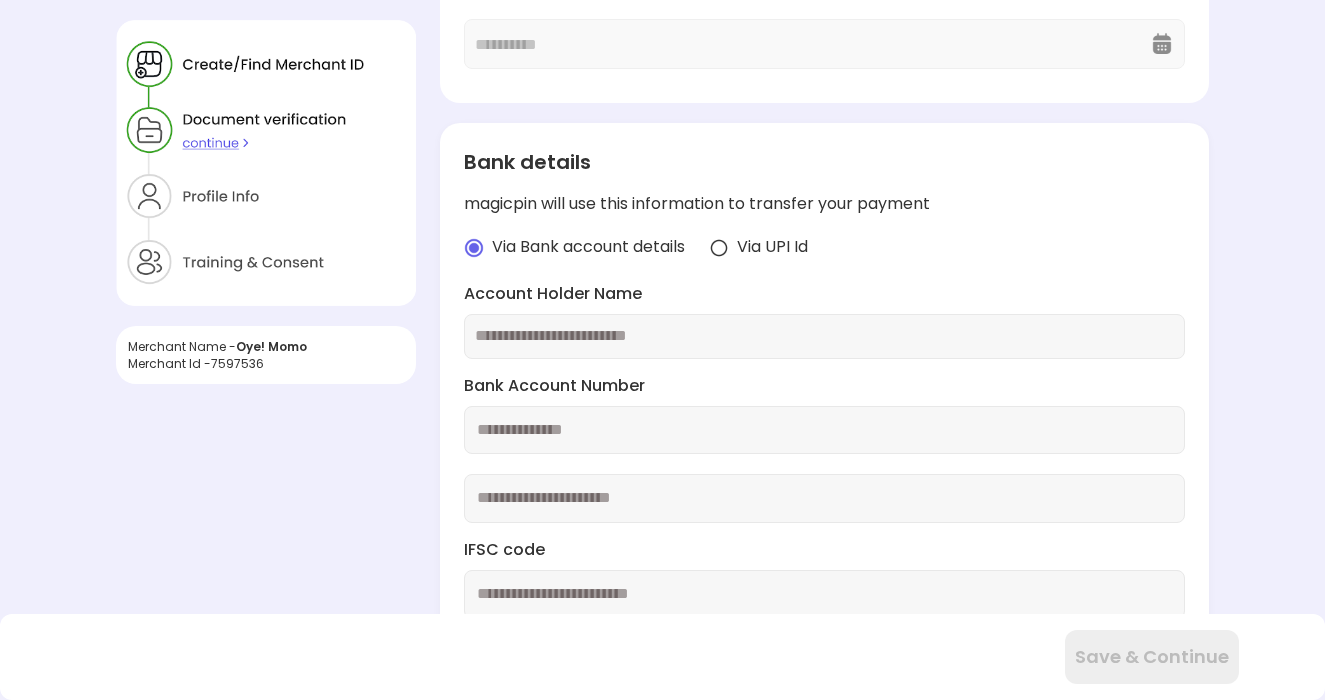 scroll, scrollTop: 99, scrollLeft: 0, axis: vertical 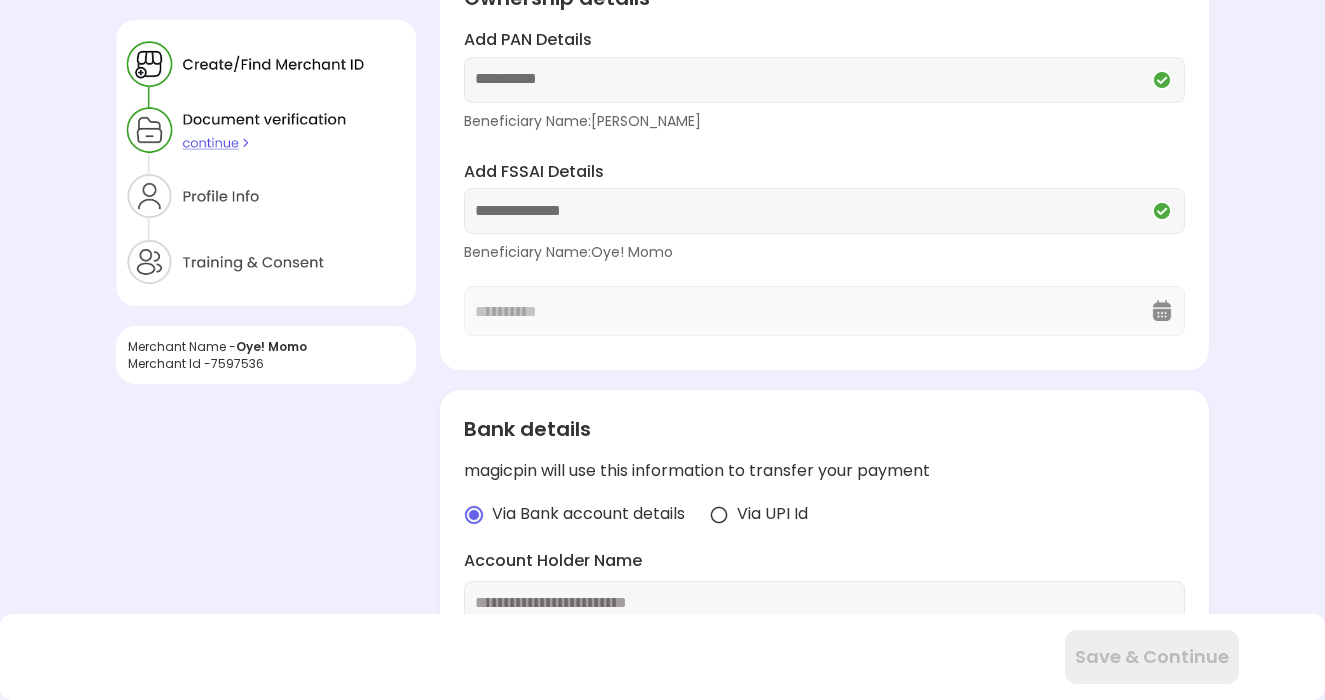 click on "**********" at bounding box center (824, 249) 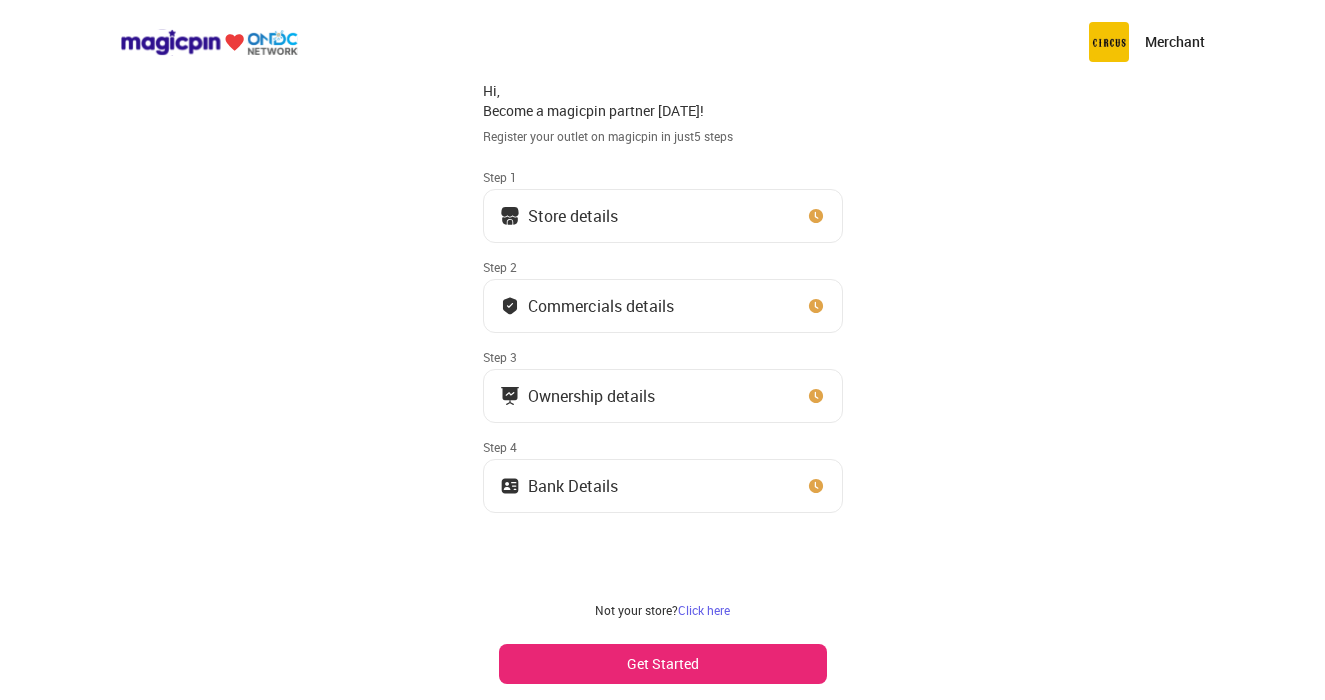 scroll, scrollTop: 0, scrollLeft: 0, axis: both 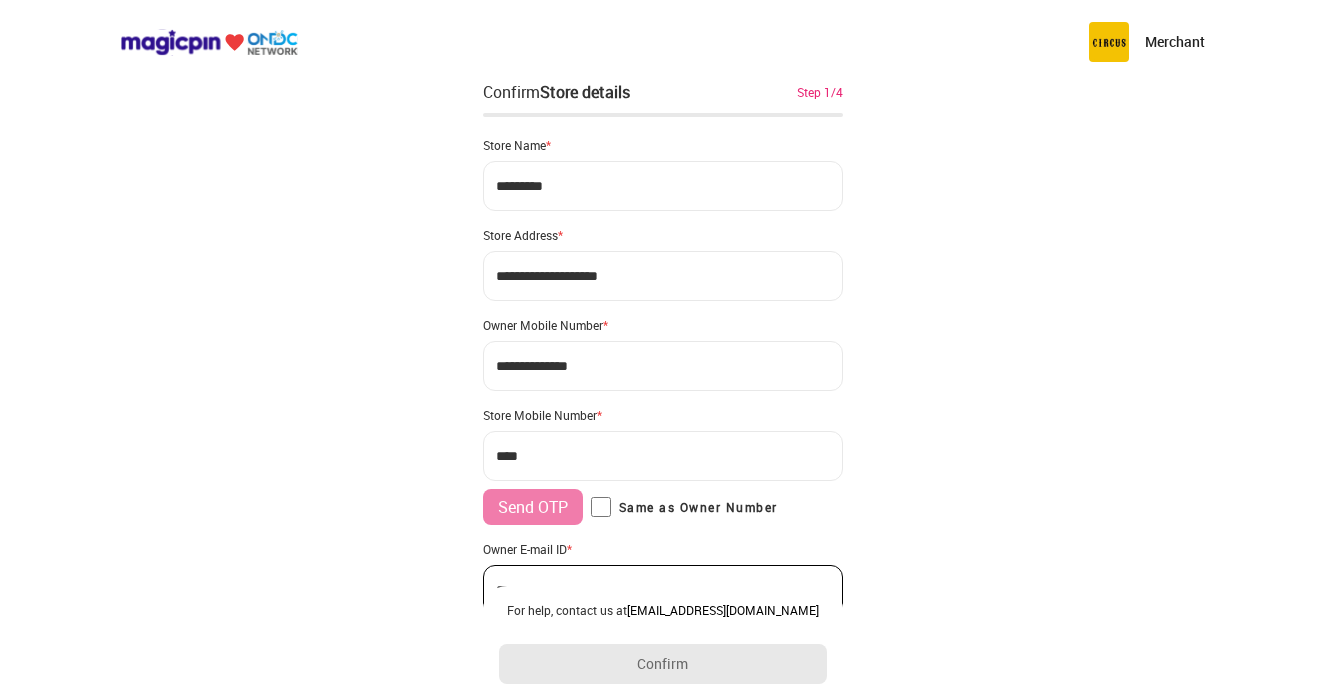 type on "*********" 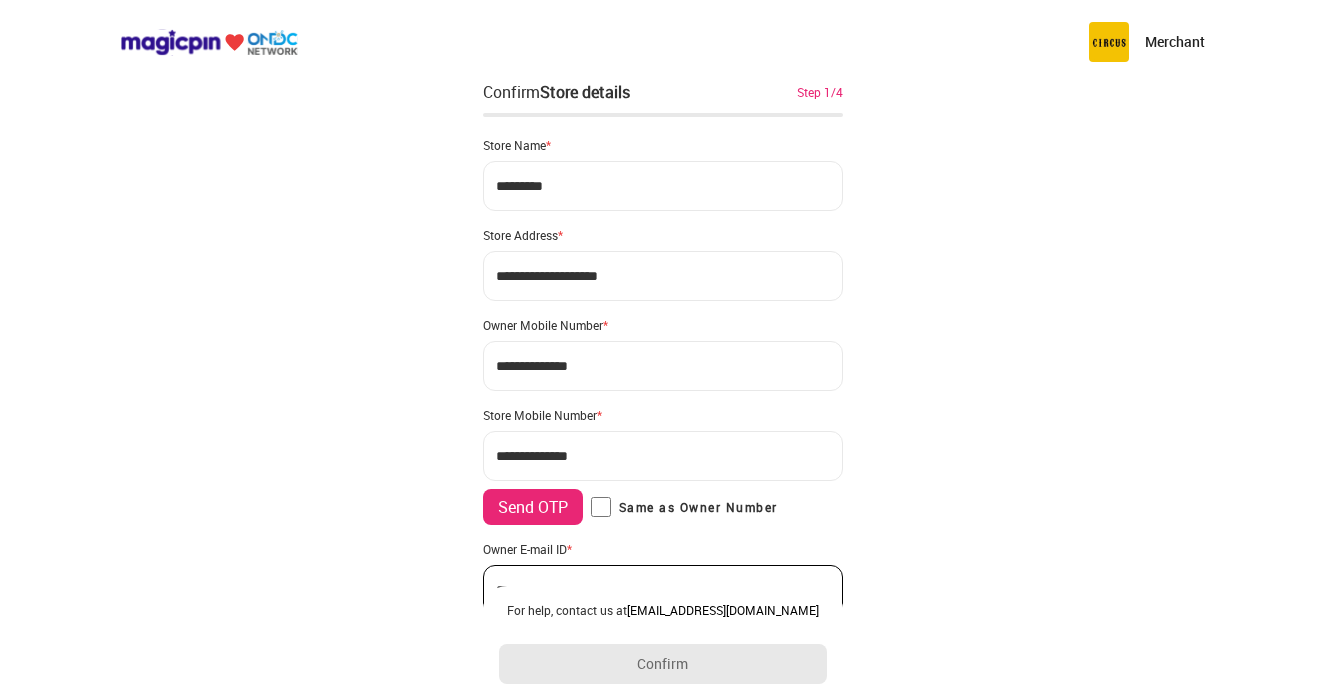 type on "**********" 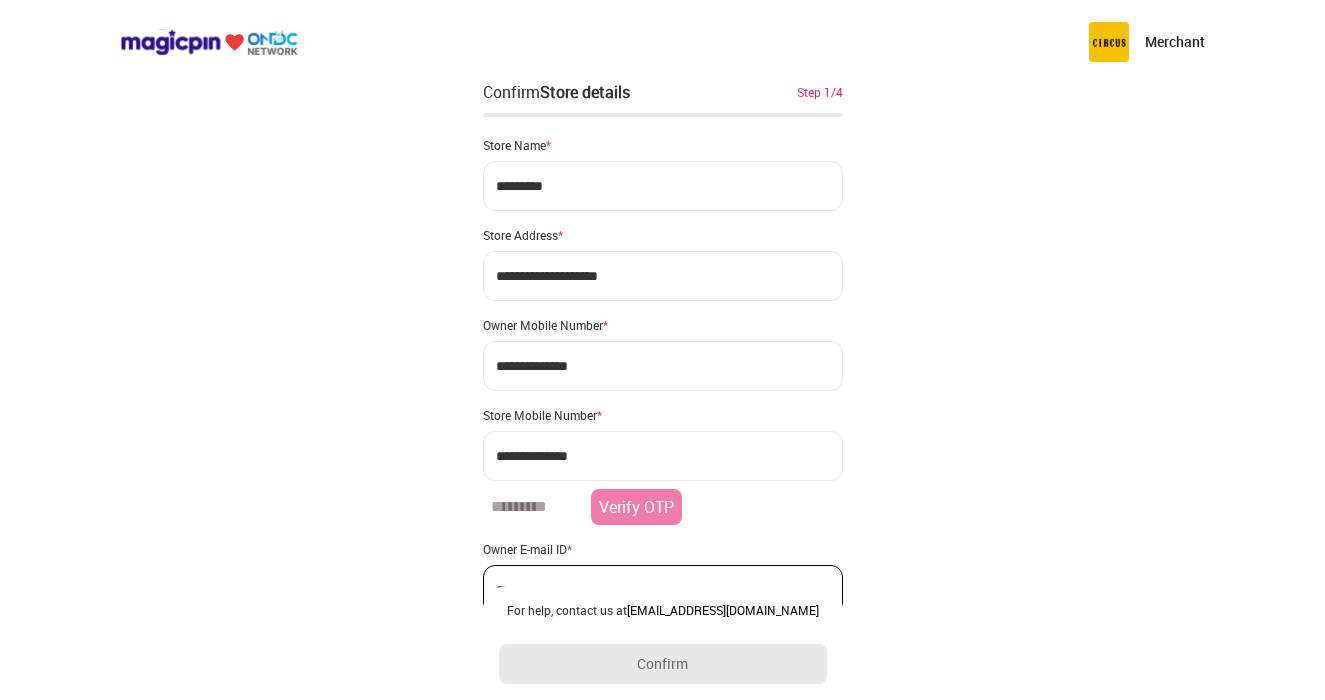 click at bounding box center [533, 507] 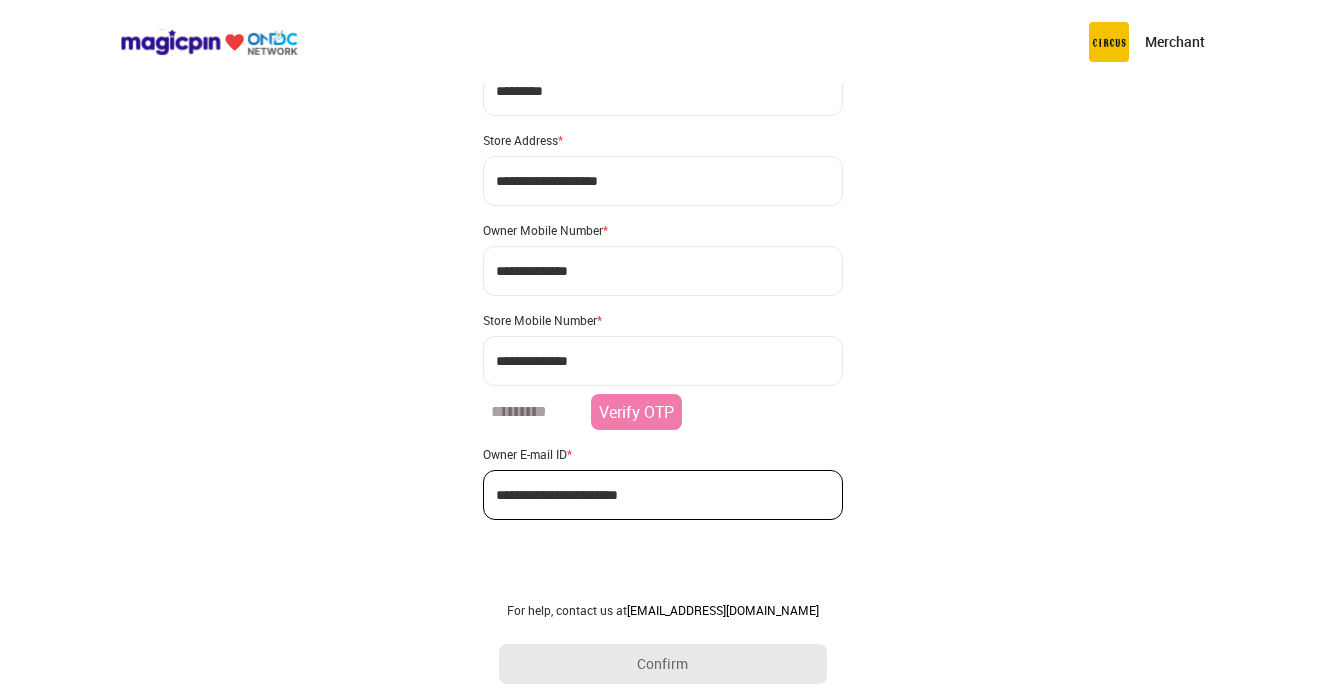 scroll, scrollTop: 97, scrollLeft: 0, axis: vertical 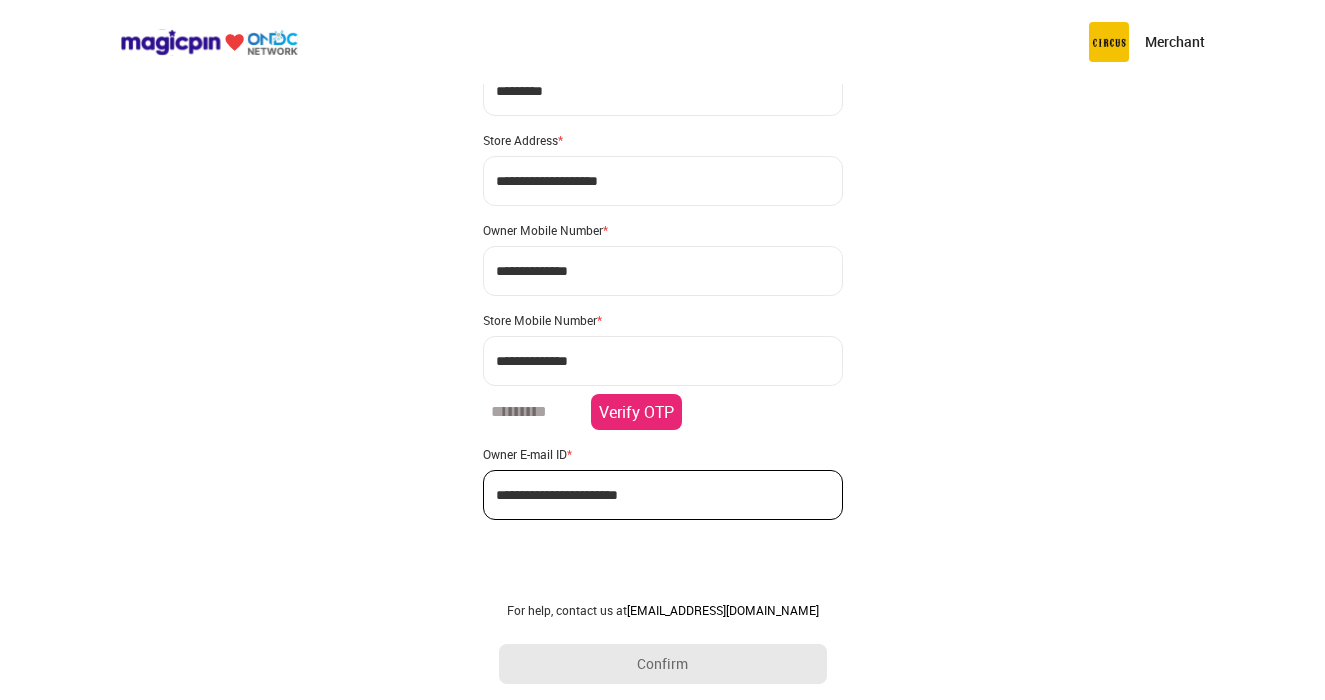 type on "******" 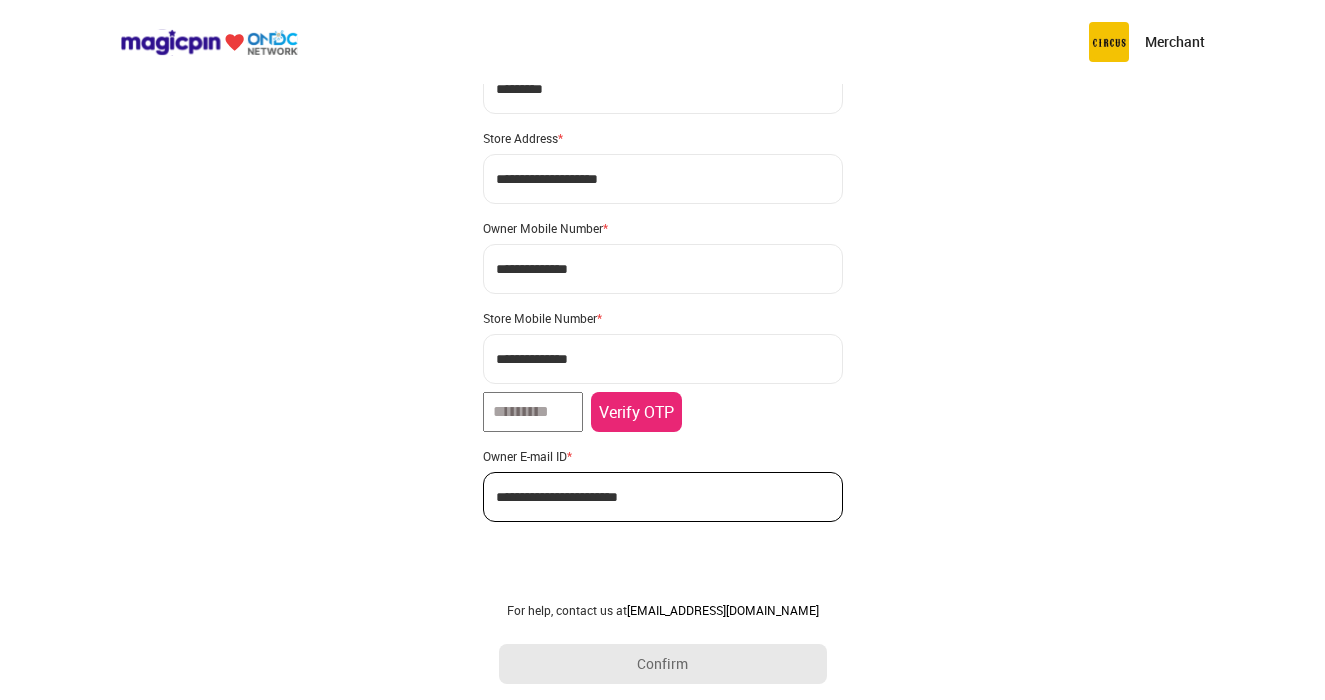 click on "Verify OTP" at bounding box center [636, 412] 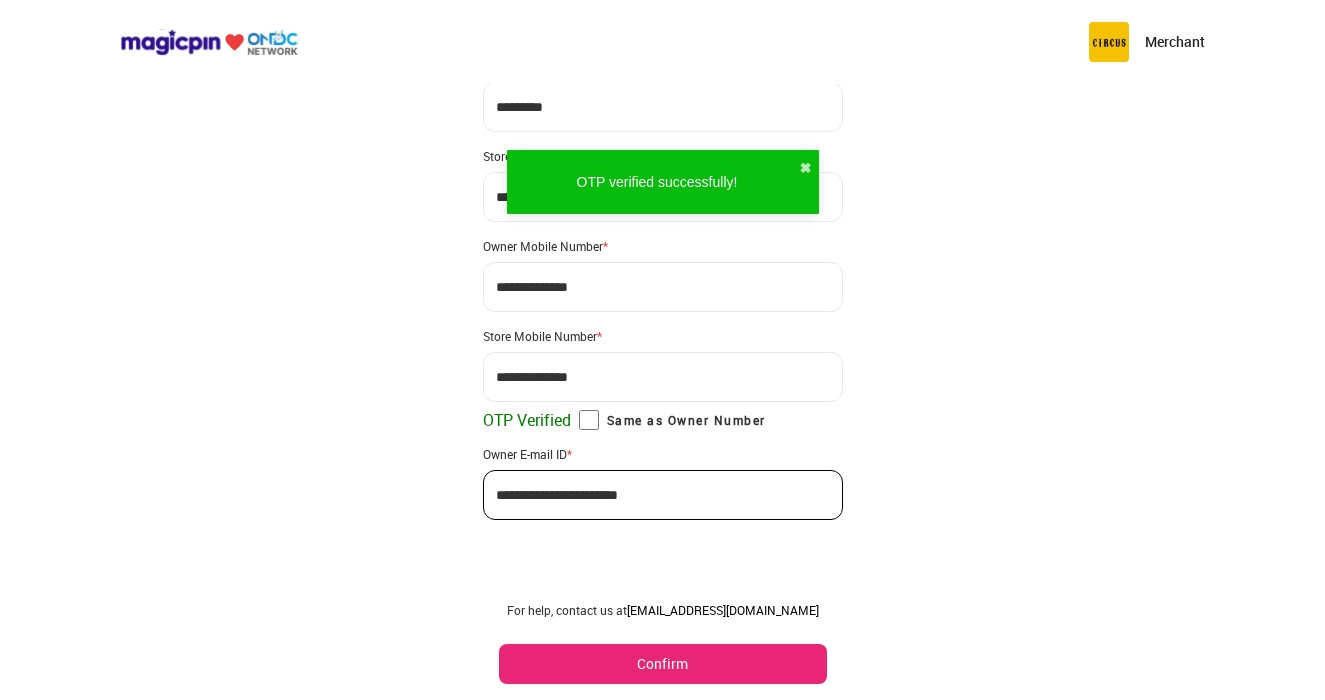 scroll, scrollTop: 79, scrollLeft: 0, axis: vertical 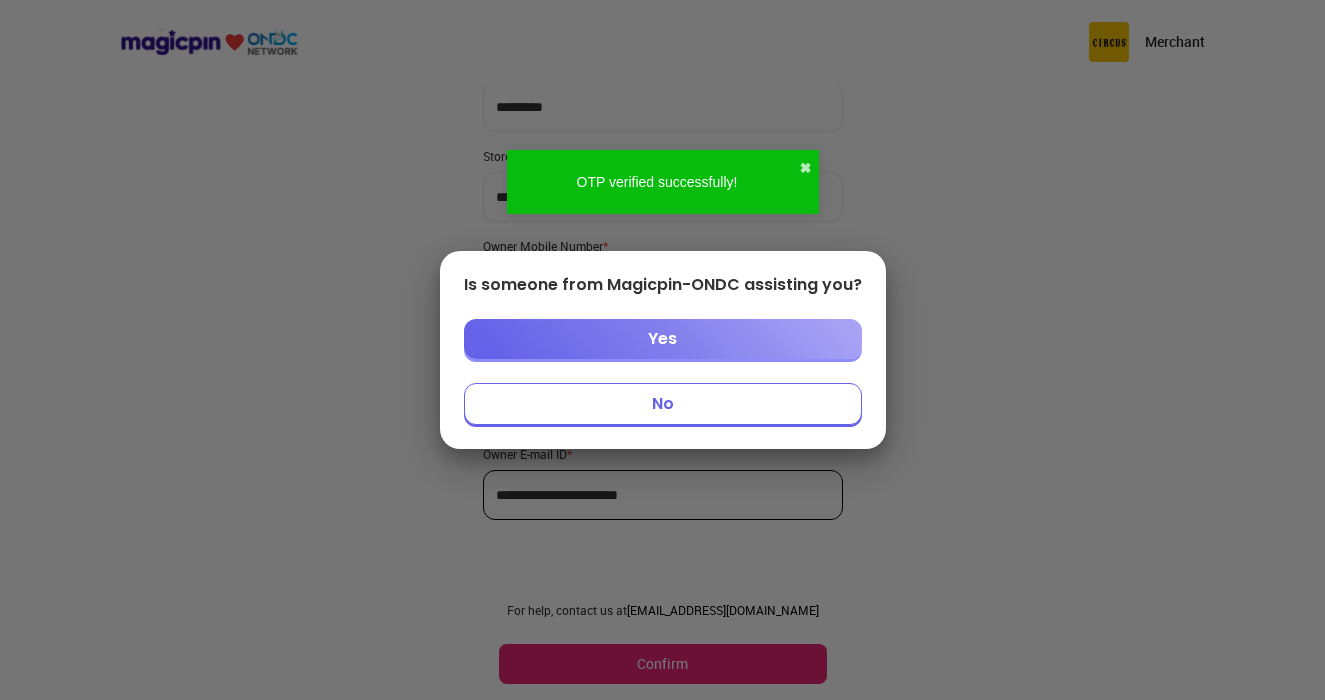 click on "No" at bounding box center [663, 404] 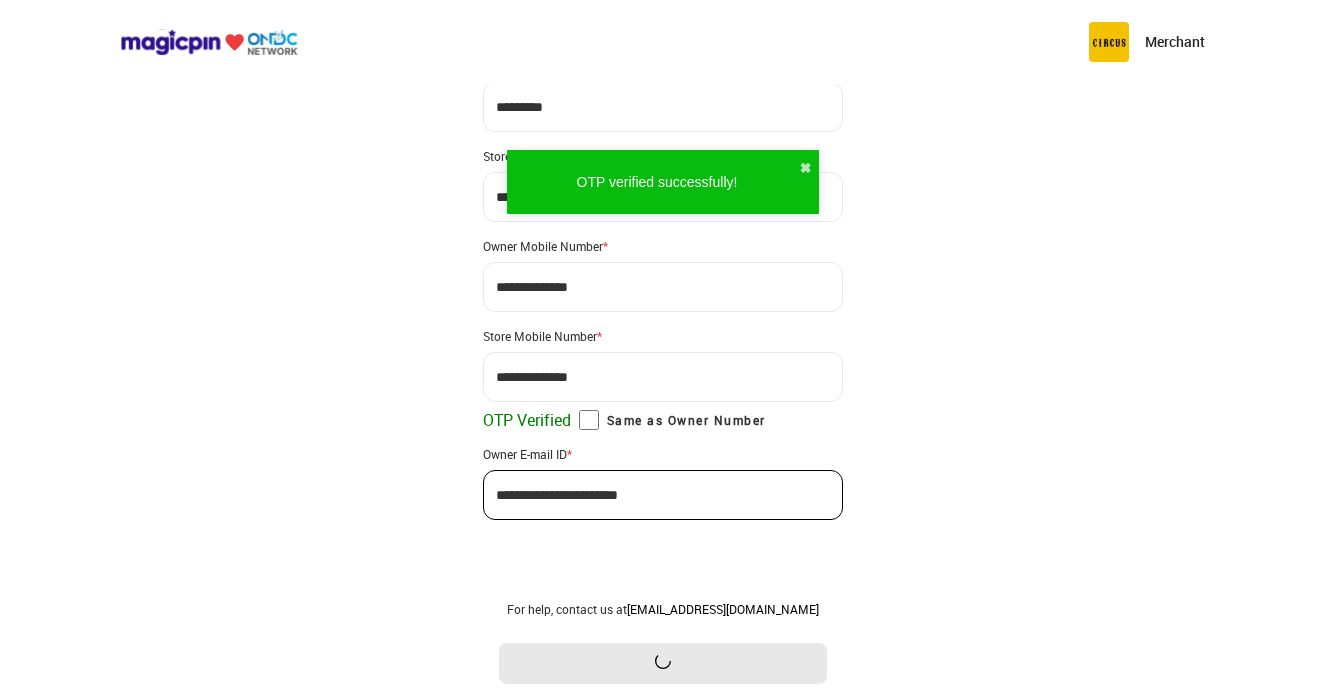 scroll, scrollTop: 0, scrollLeft: 0, axis: both 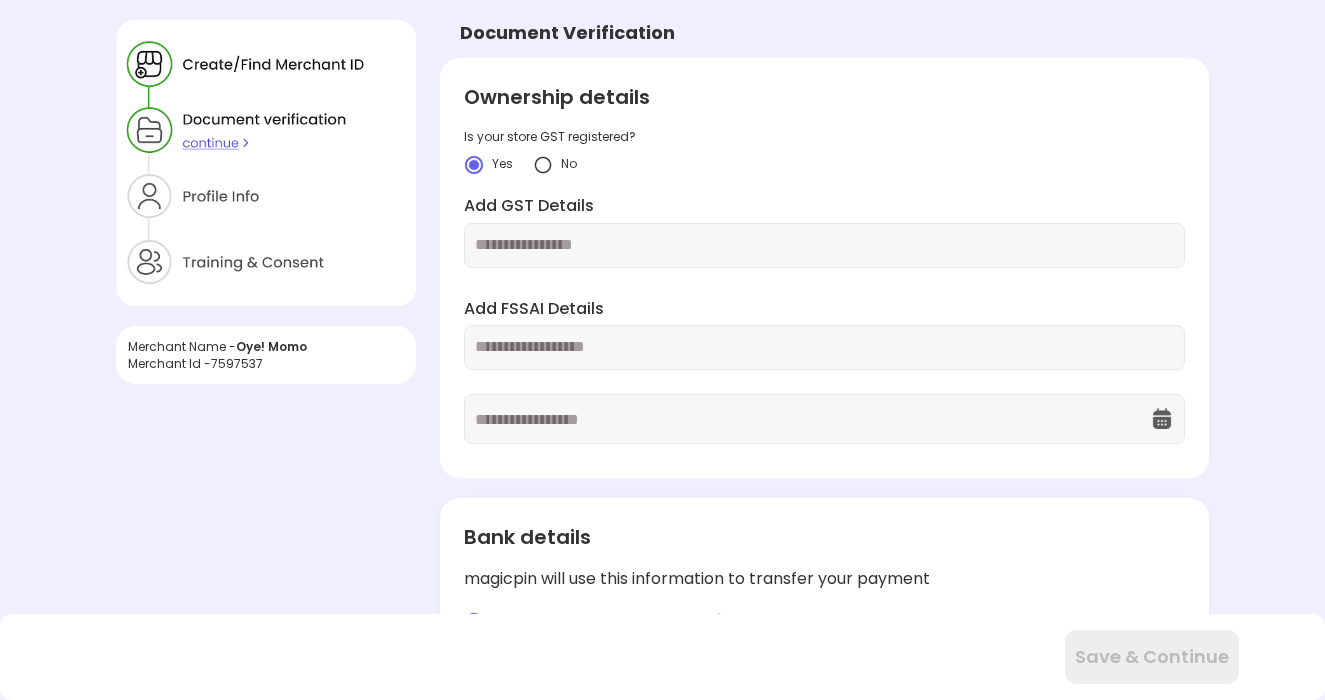 click at bounding box center (543, 165) 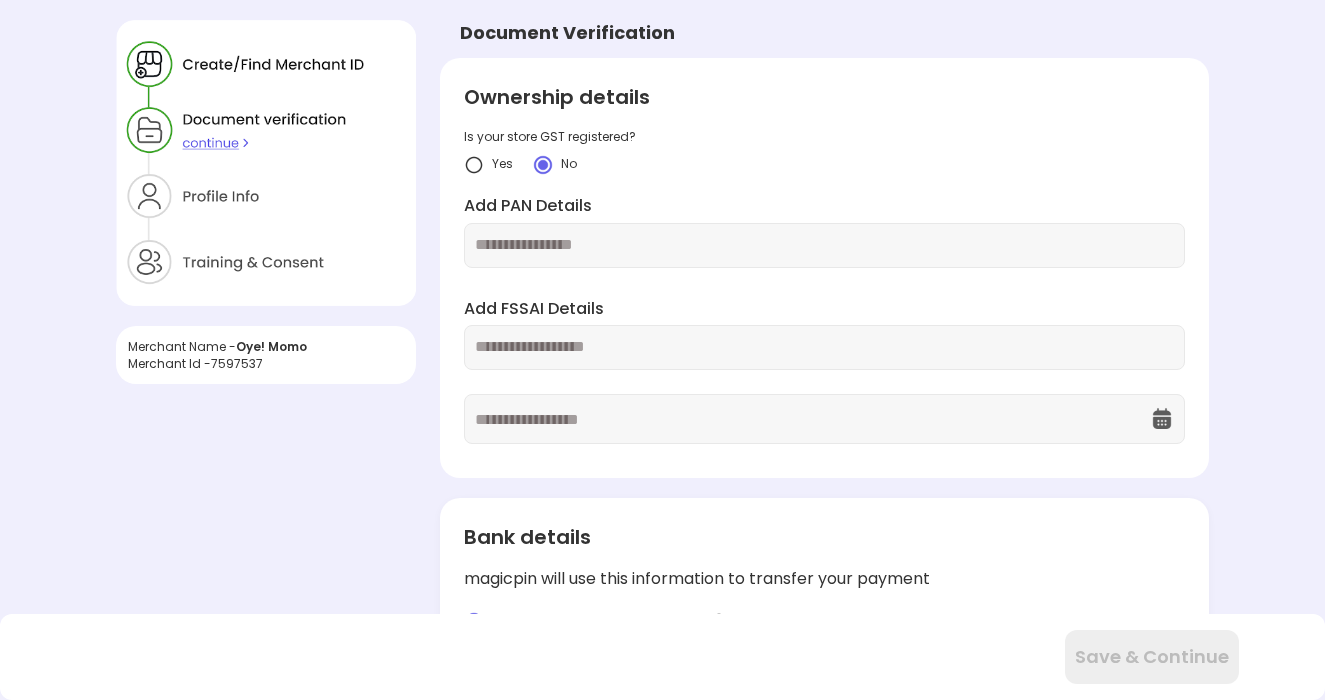 click at bounding box center [824, 245] 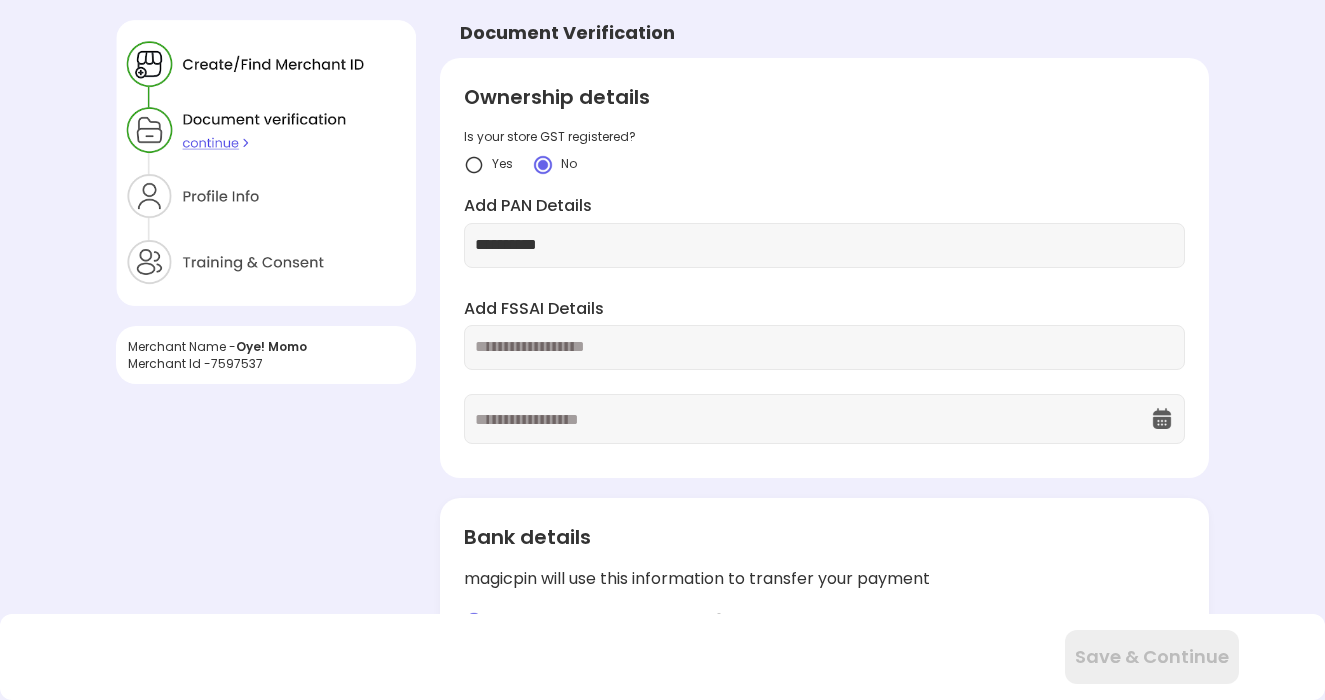 type on "**********" 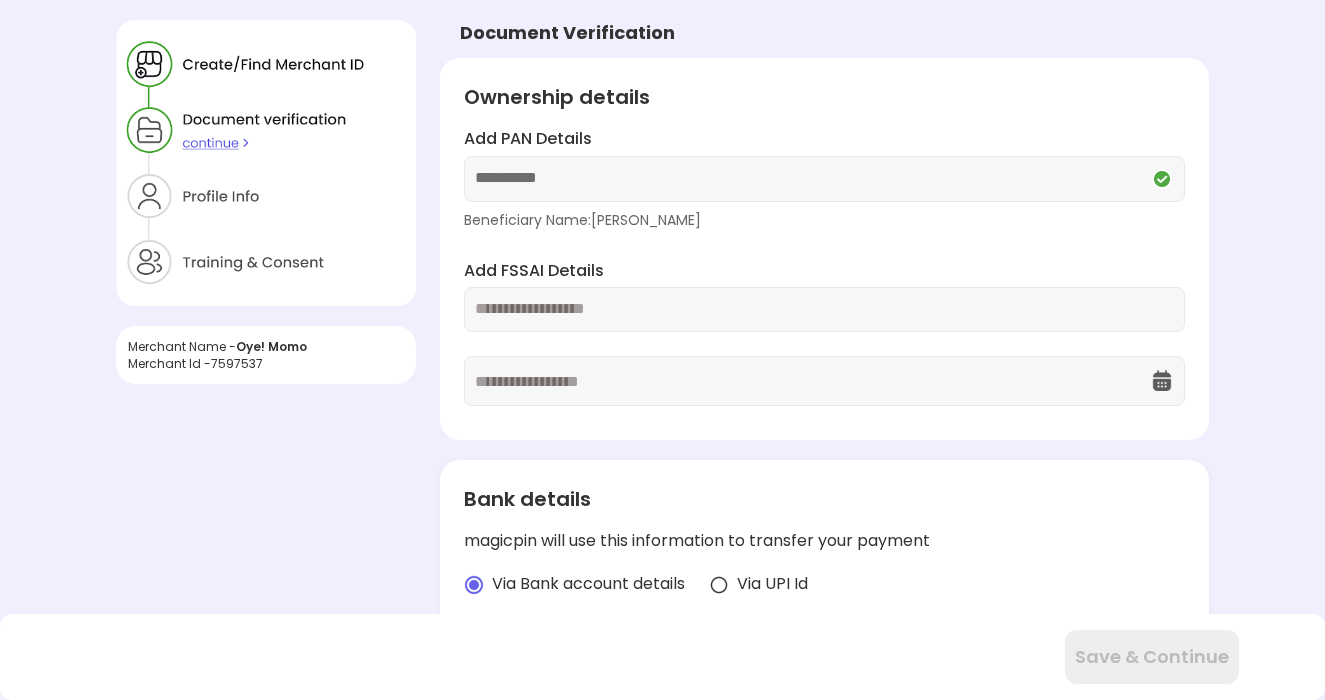 click at bounding box center (812, 381) 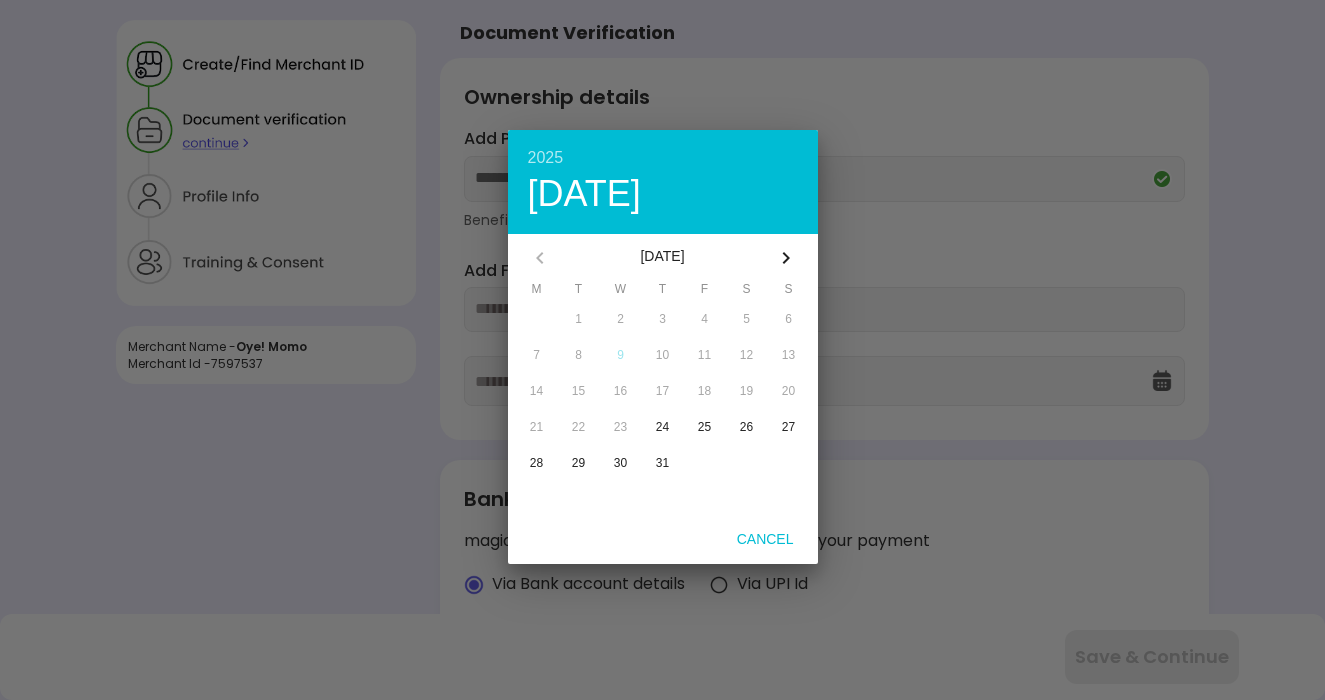 click 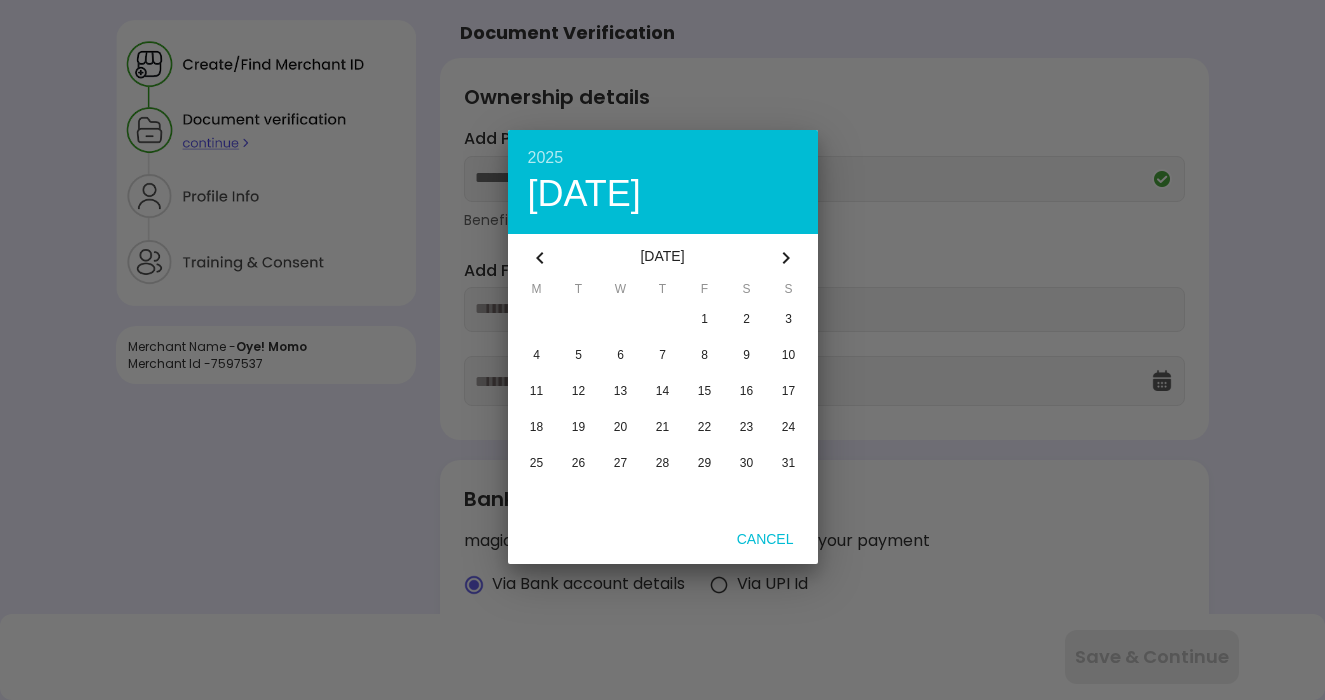 click 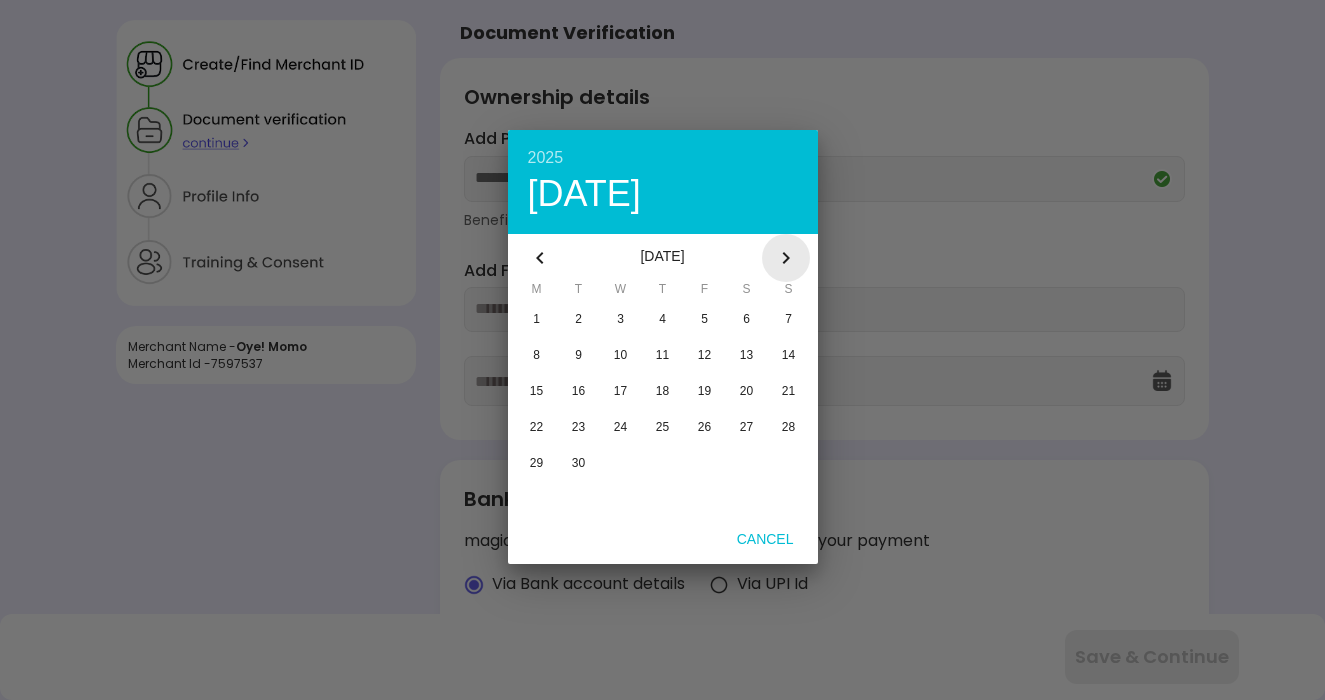 click 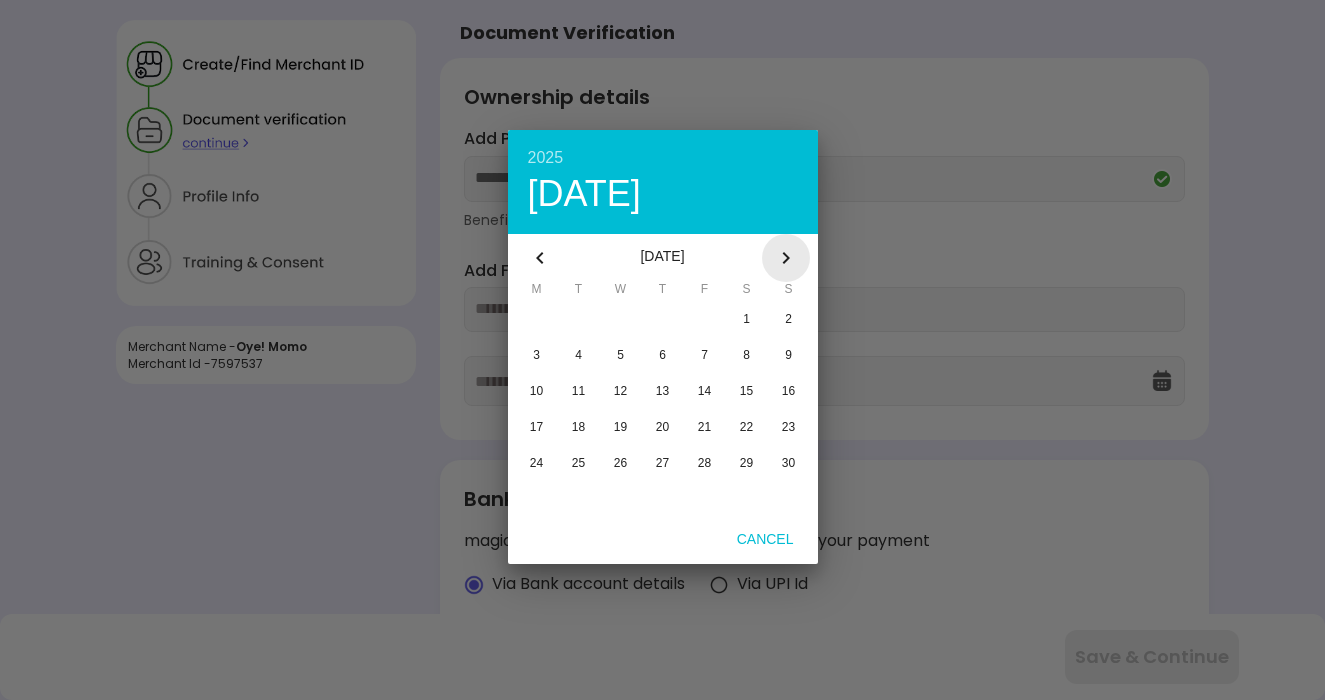 click 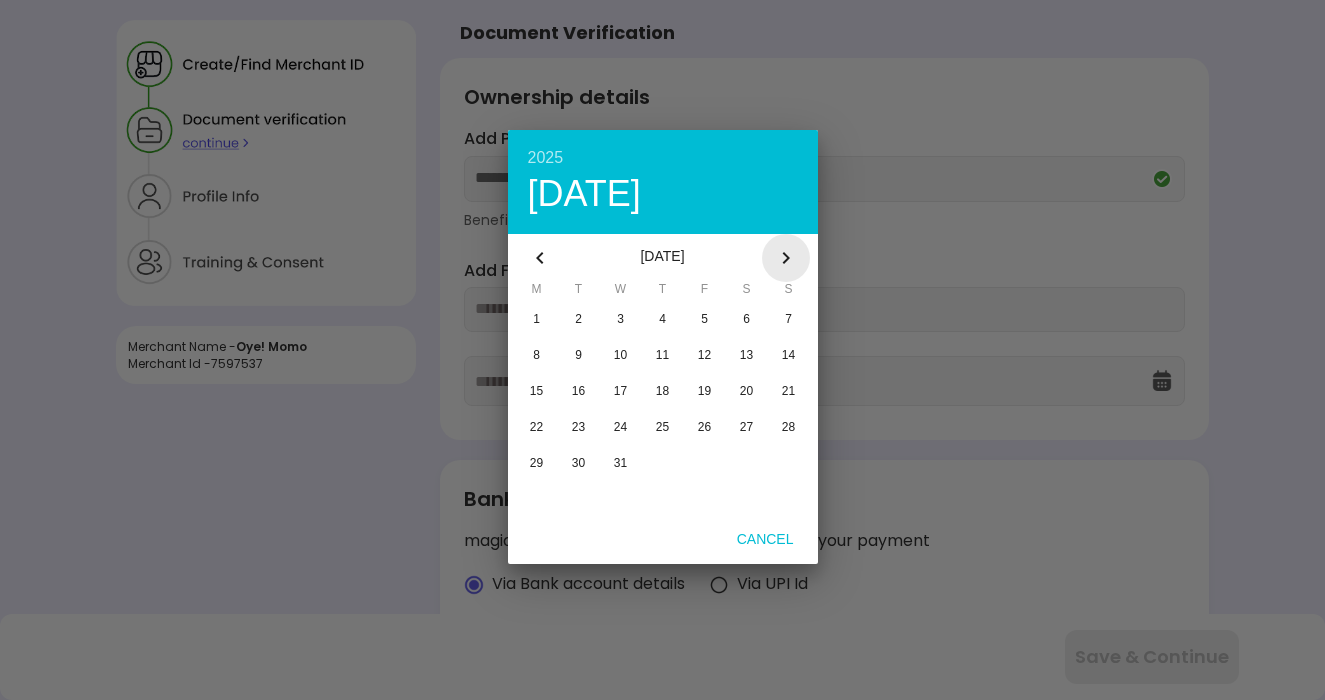 click 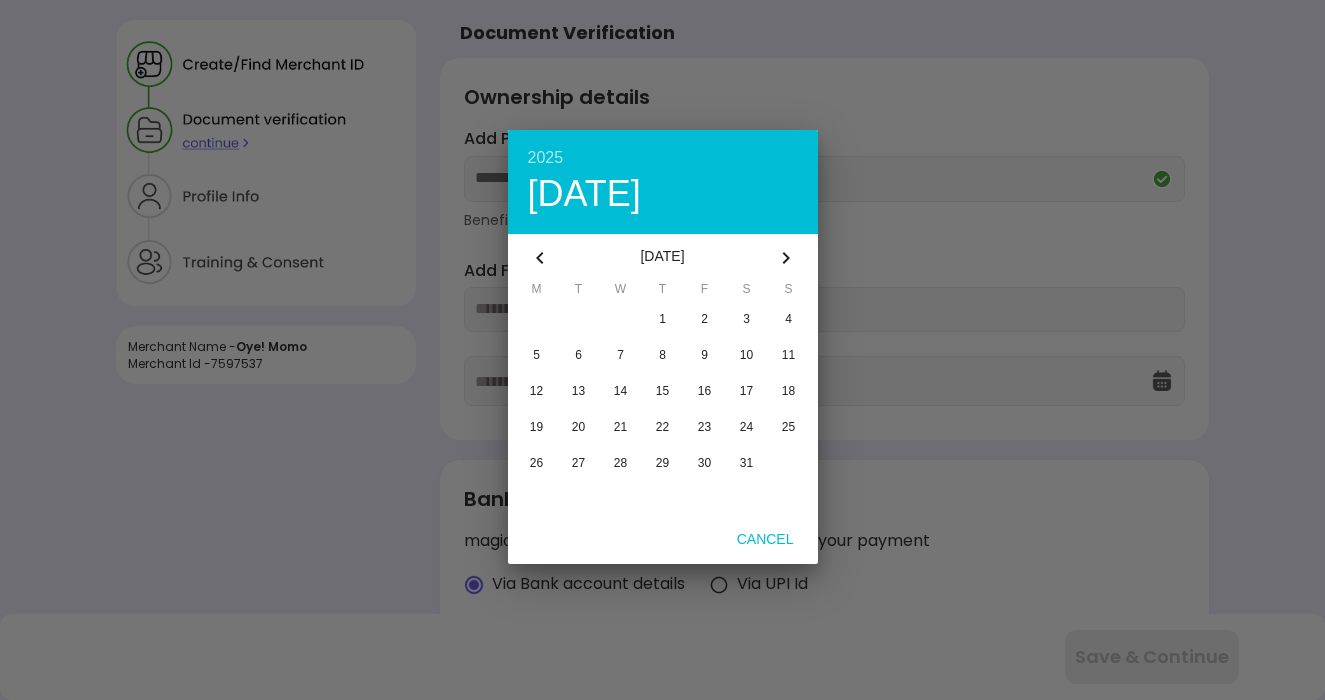 click 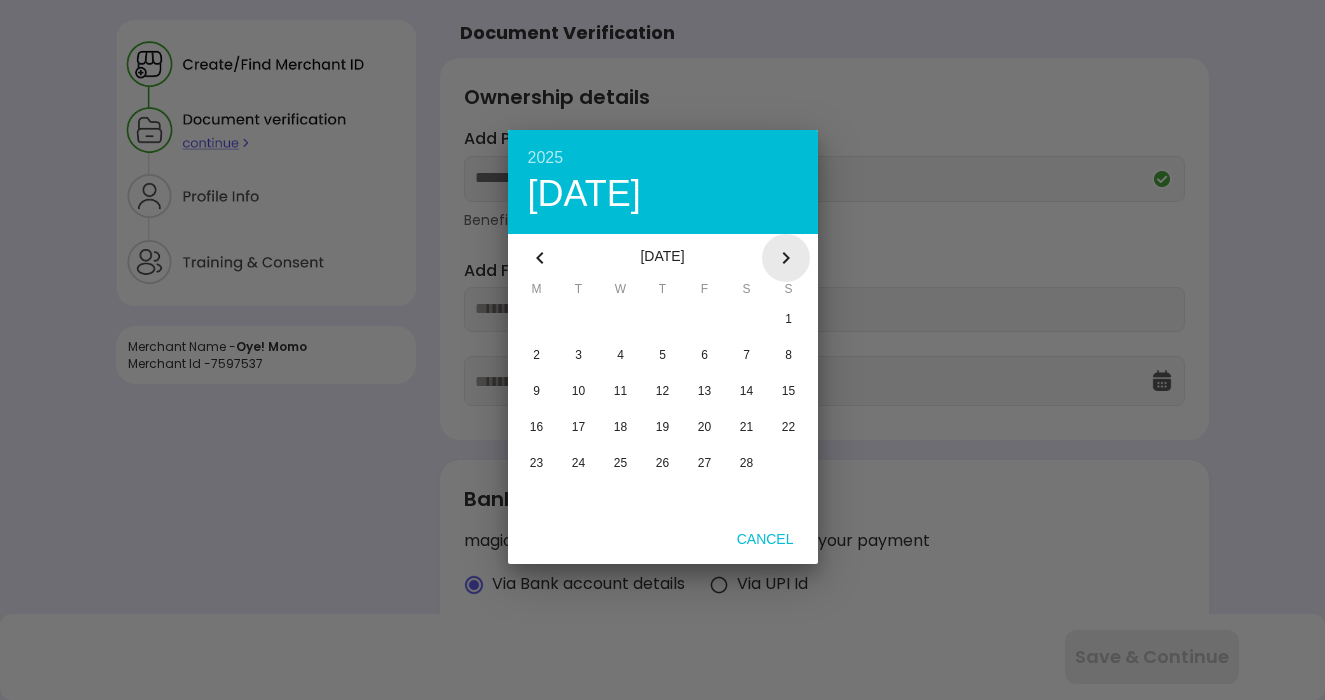 click 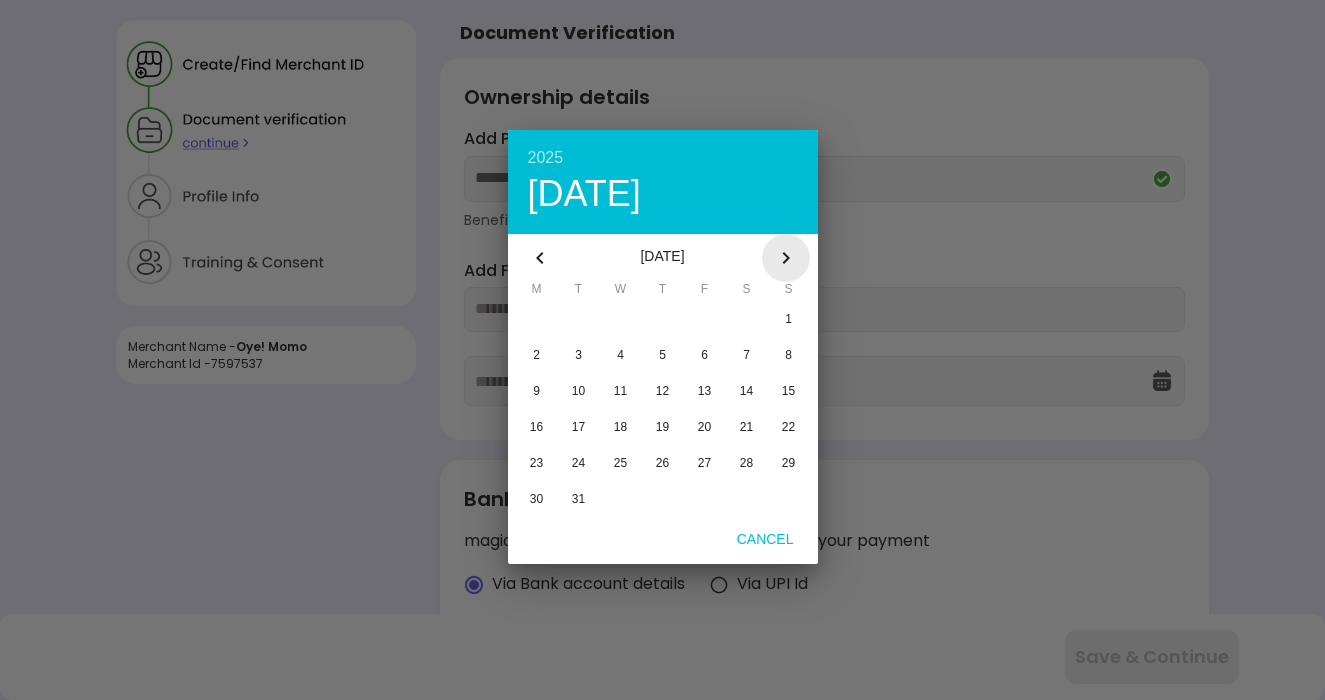 click 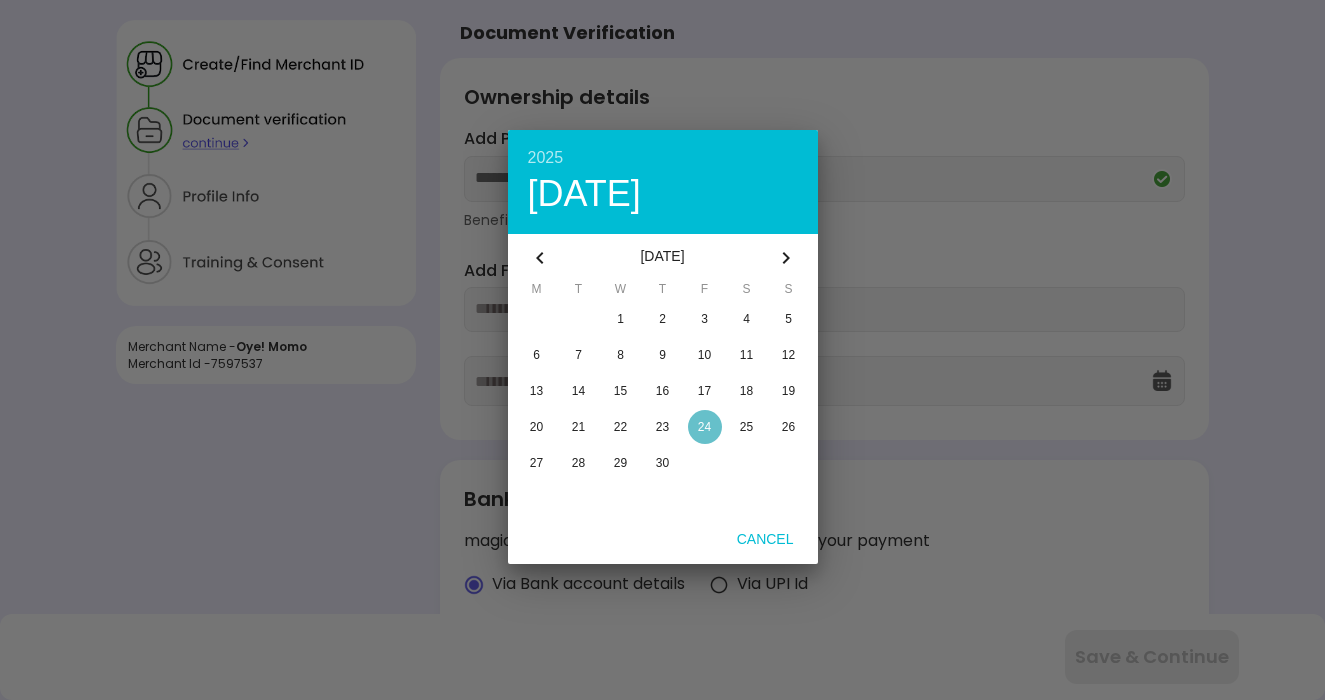 click on "24" at bounding box center [704, 427] 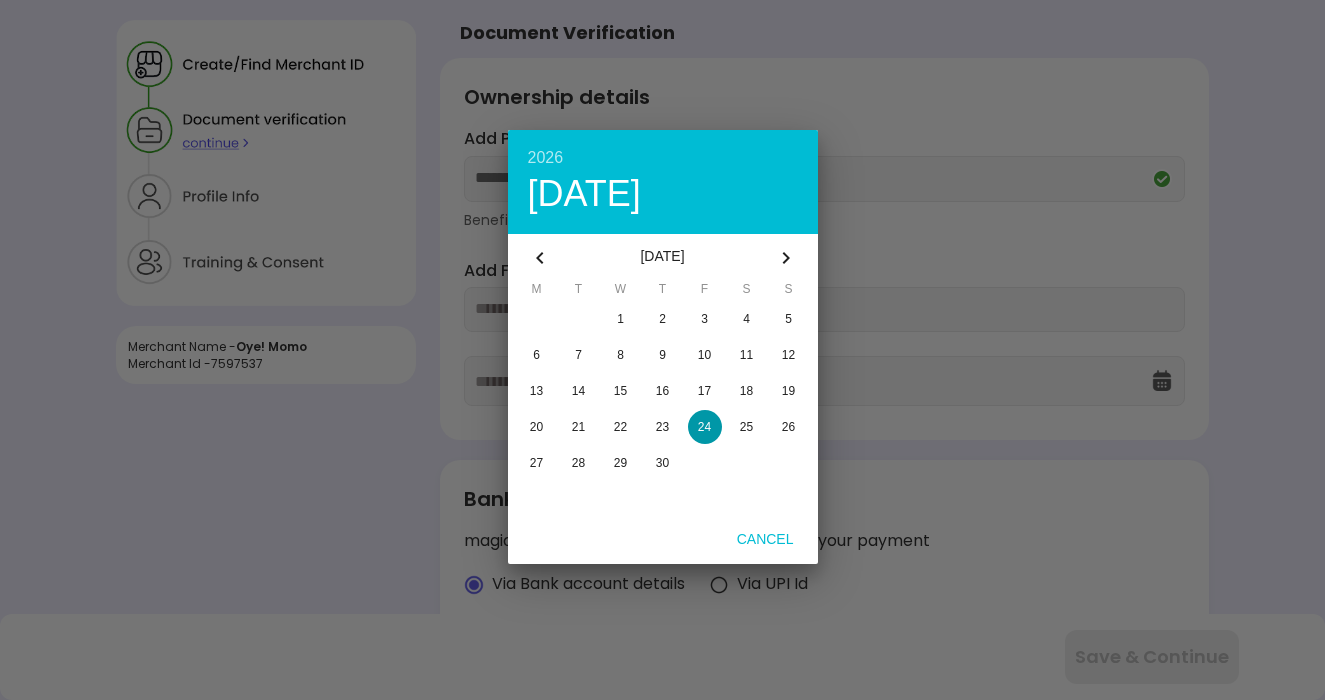 type on "**********" 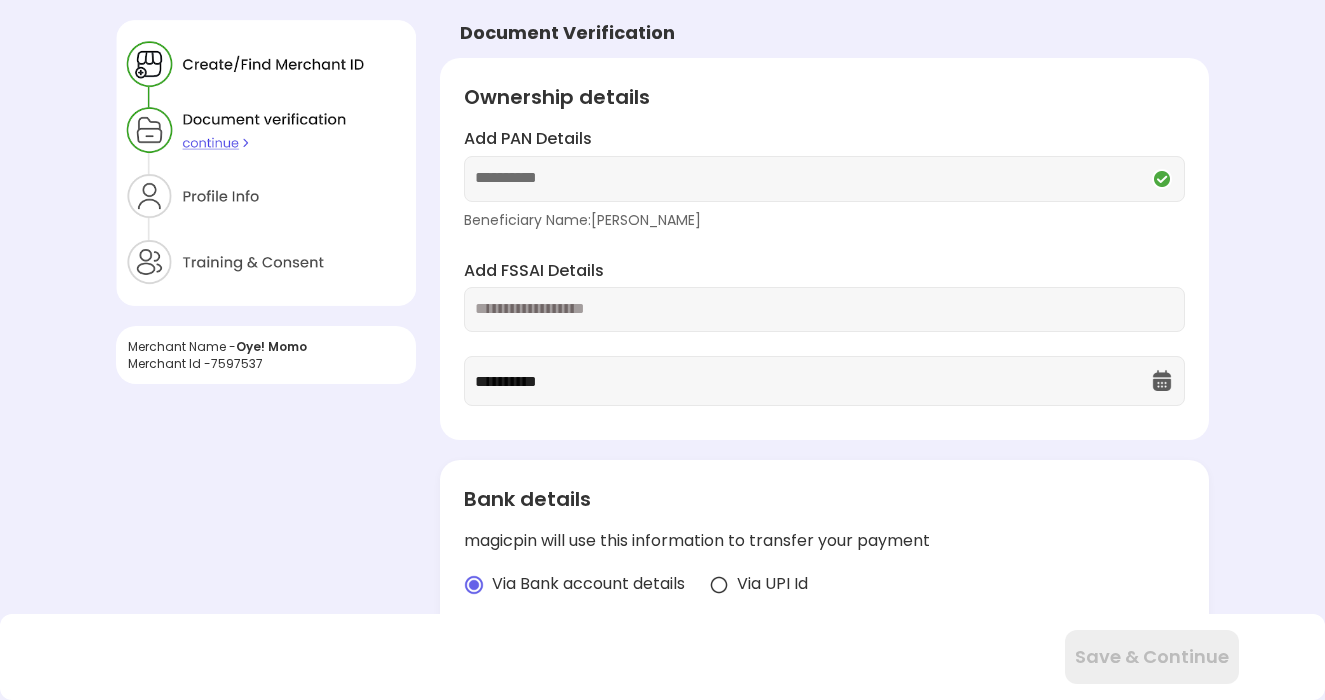 click at bounding box center [824, 309] 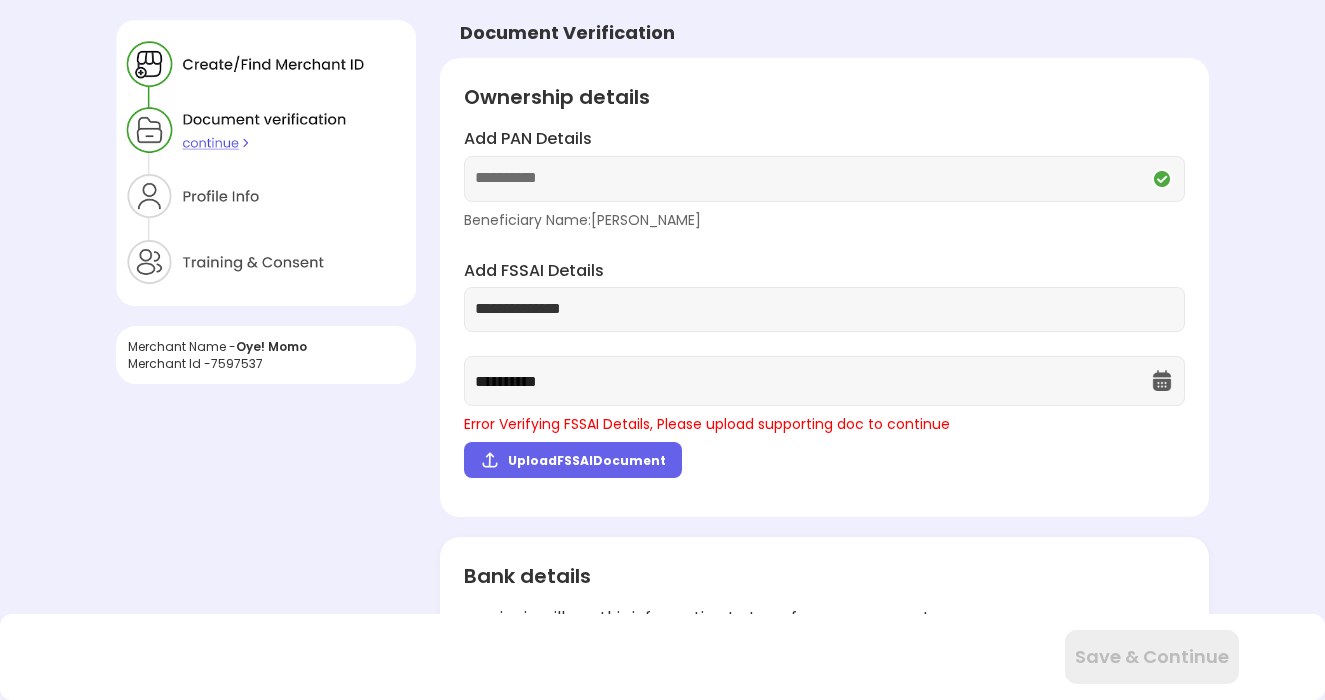 type on "**********" 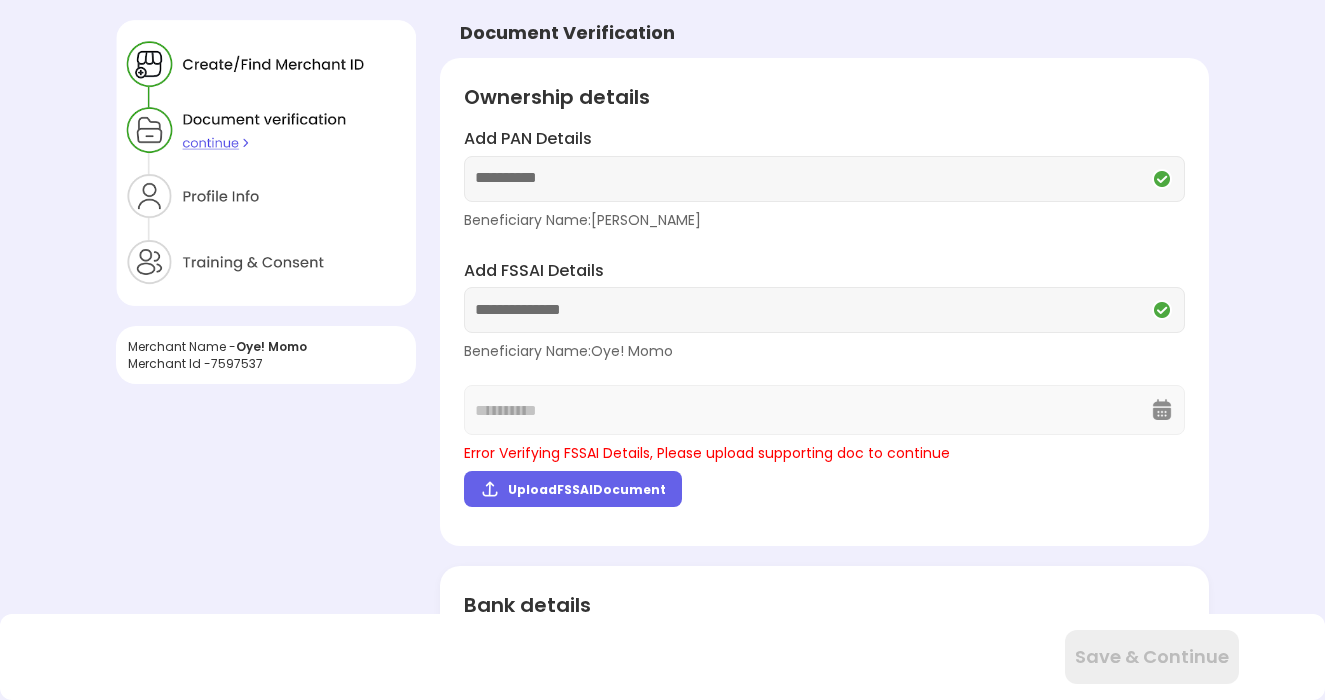 click on "**********" at bounding box center (824, 386) 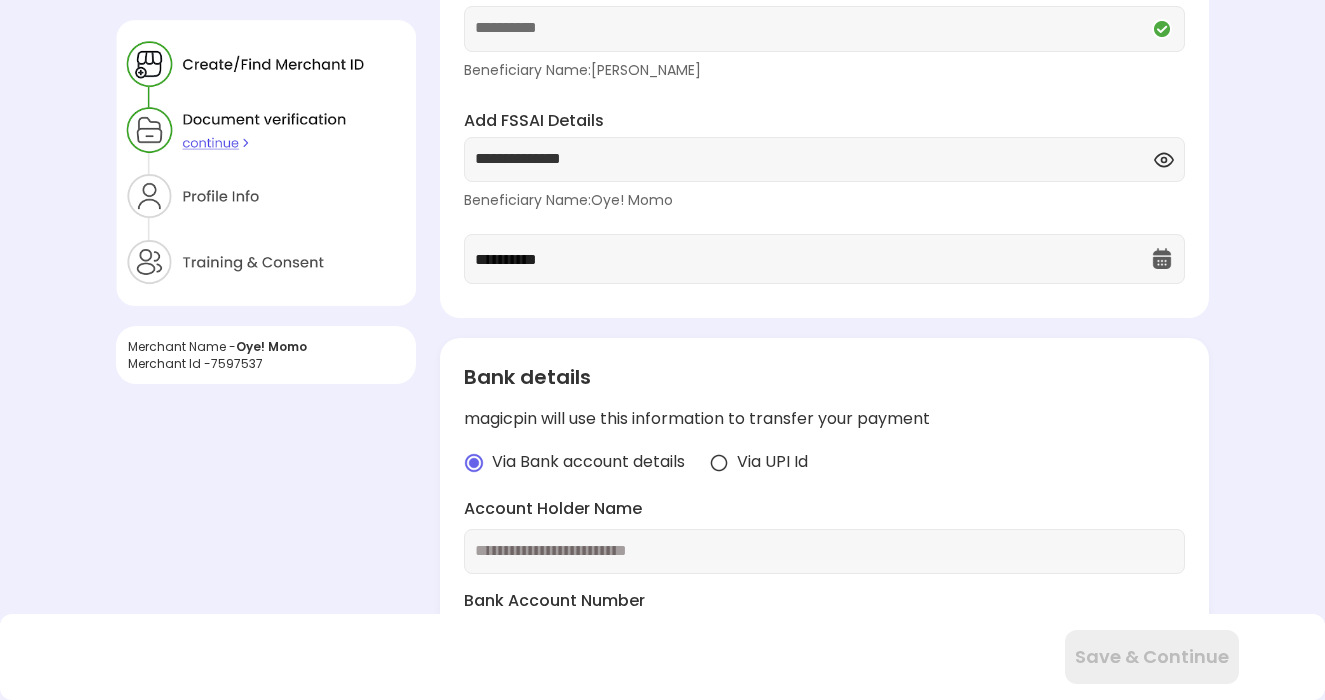 scroll, scrollTop: 155, scrollLeft: 0, axis: vertical 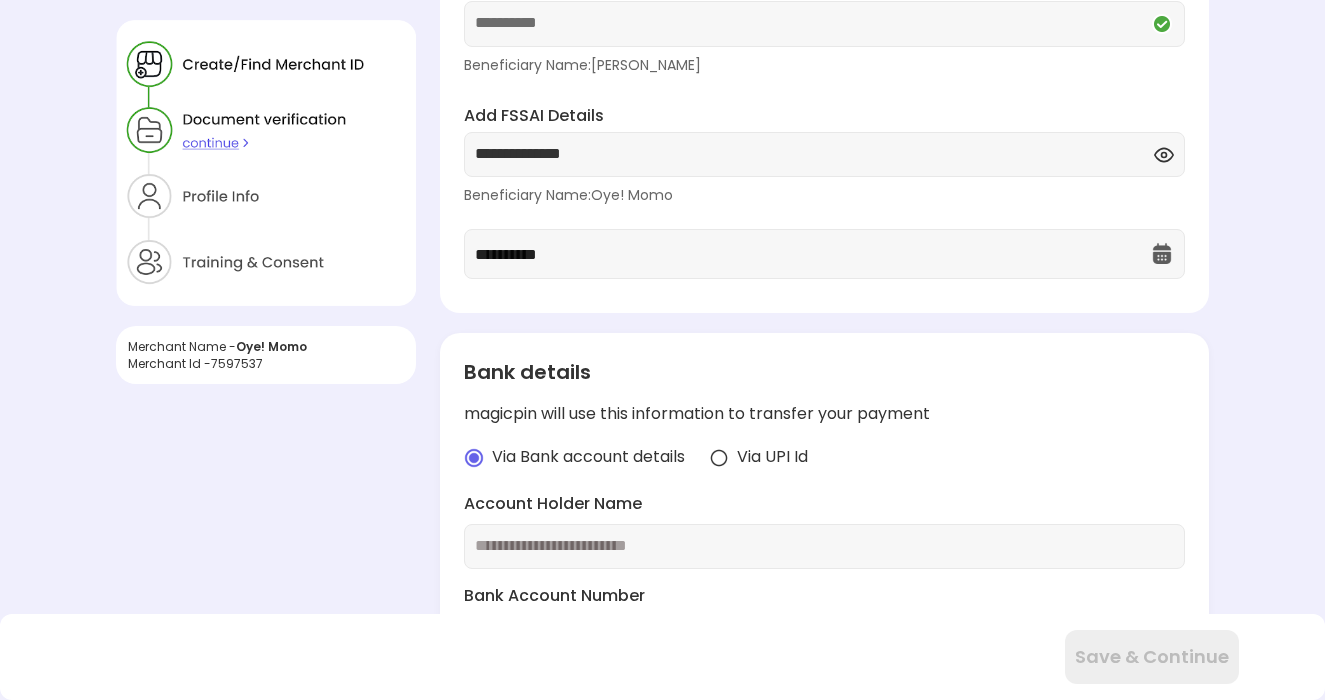 click on "**********" at bounding box center (824, 452) 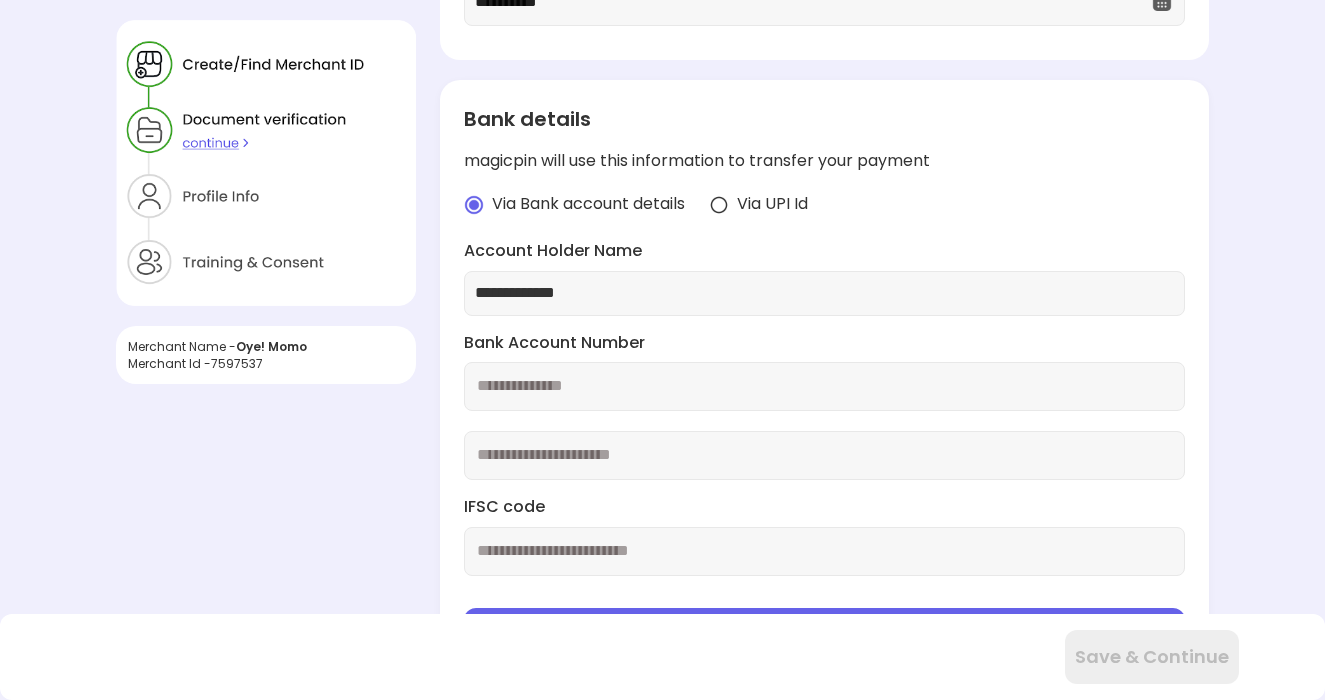 scroll, scrollTop: 409, scrollLeft: 0, axis: vertical 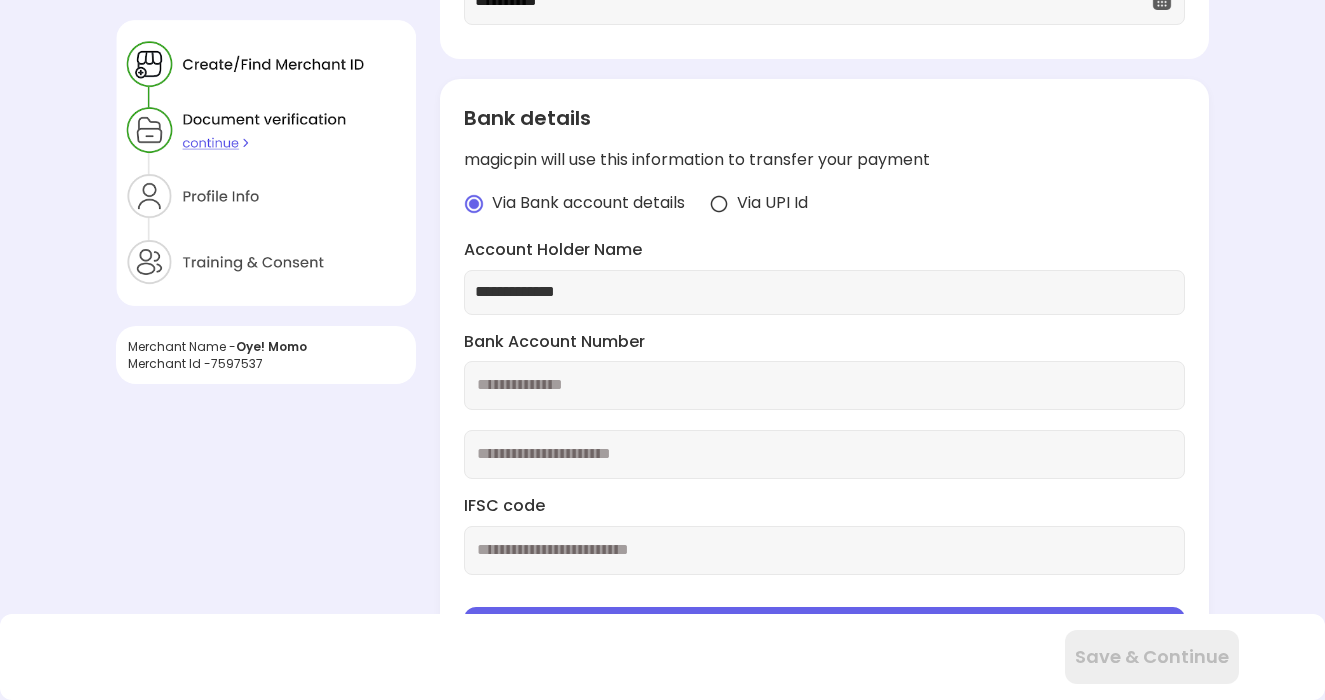 type on "**********" 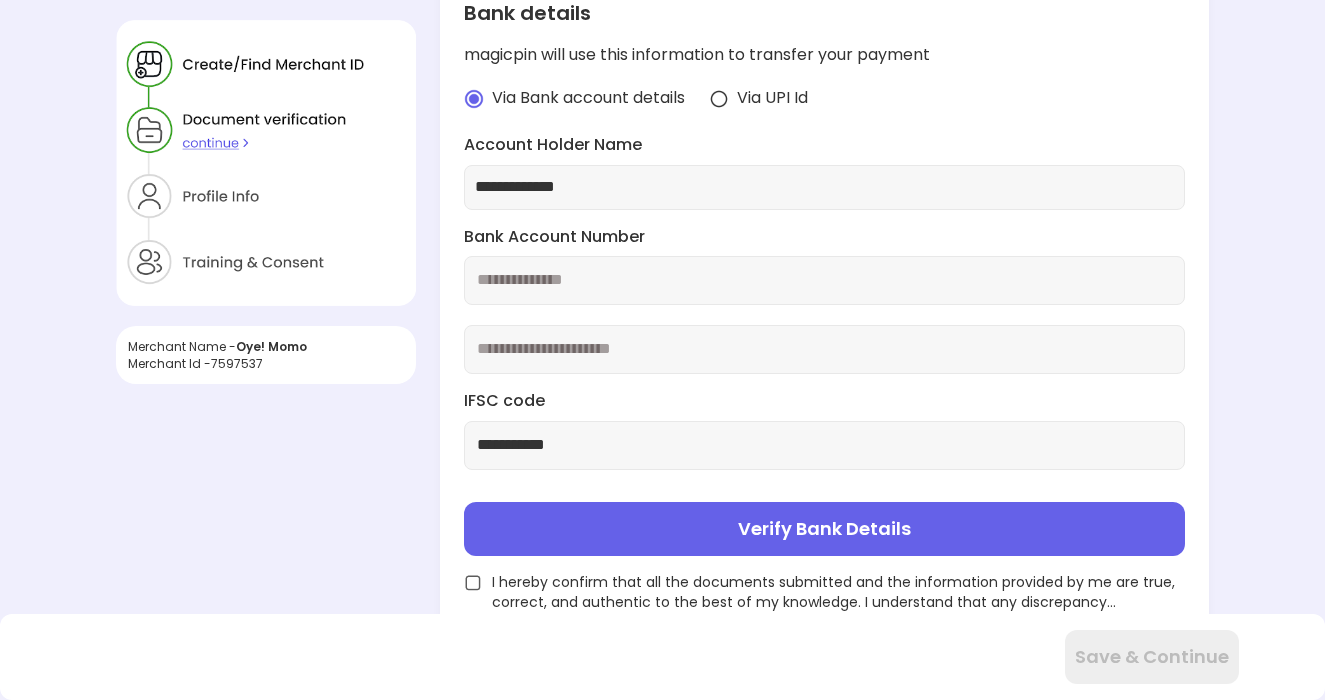 scroll, scrollTop: 518, scrollLeft: 0, axis: vertical 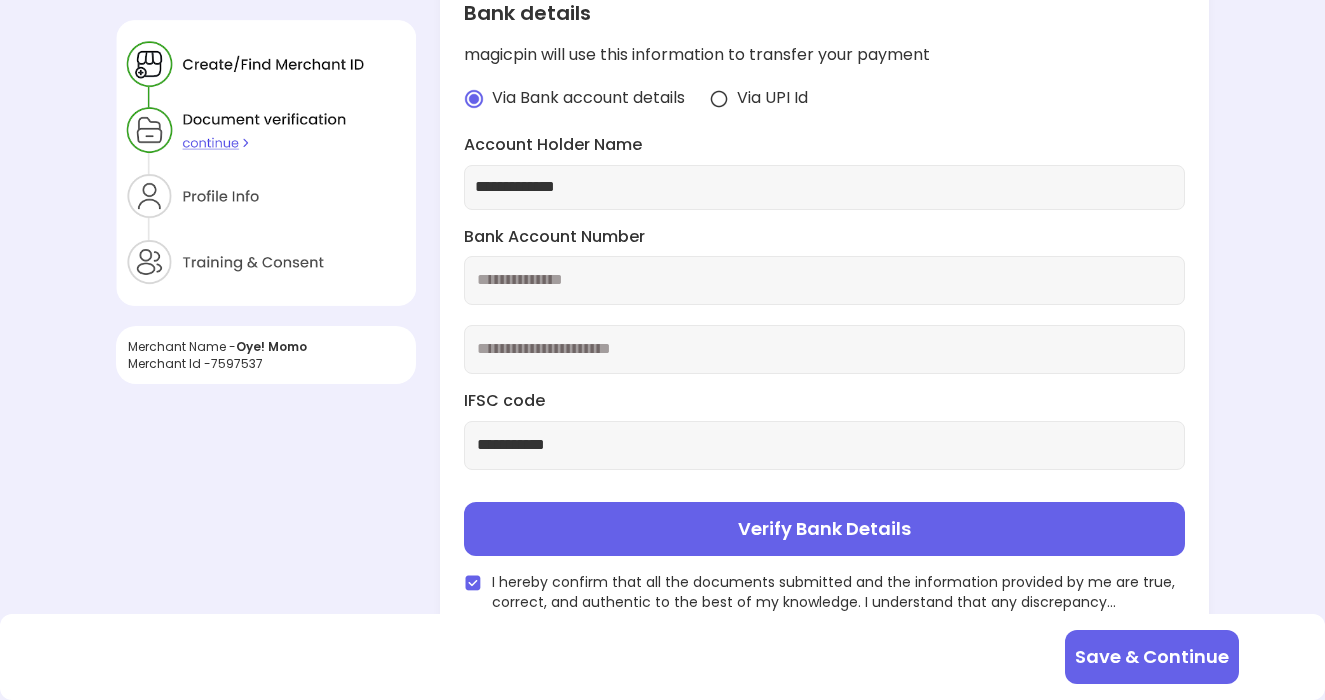 click on "Verify Bank Details" at bounding box center [824, 529] 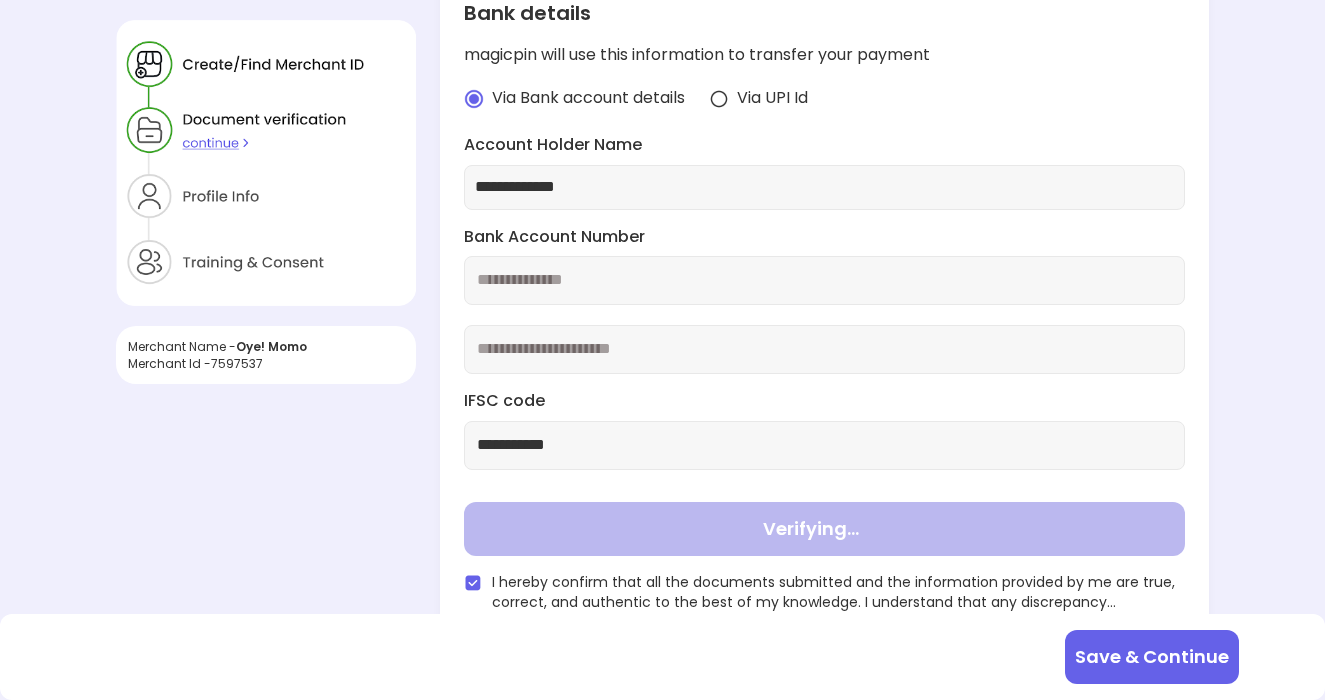 type on "**********" 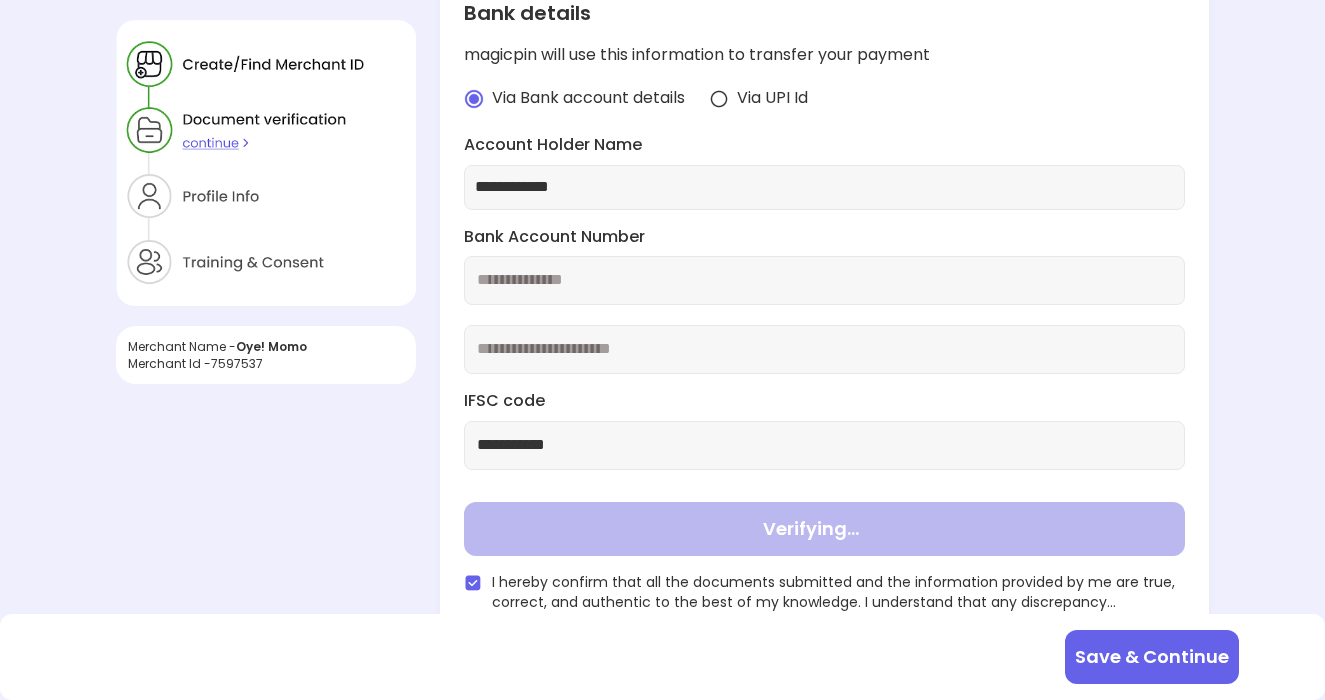 scroll, scrollTop: 344, scrollLeft: 0, axis: vertical 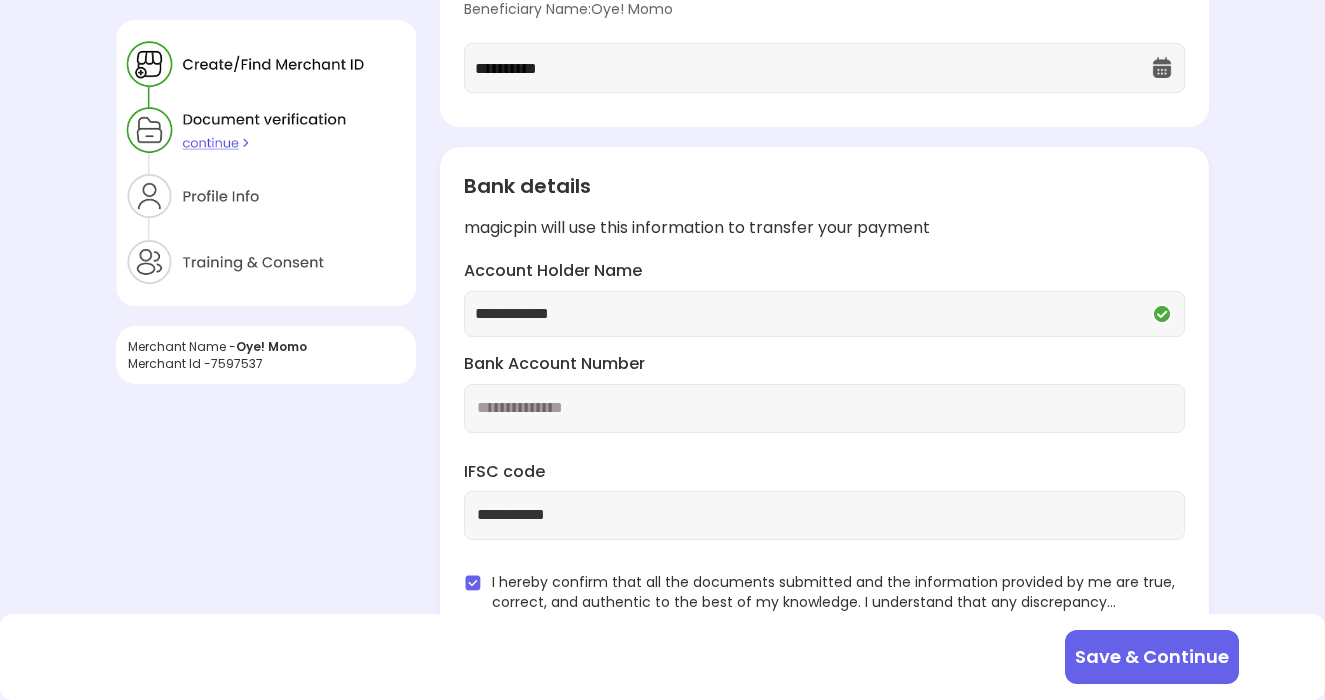 click on "Save & Continue" at bounding box center (1152, 657) 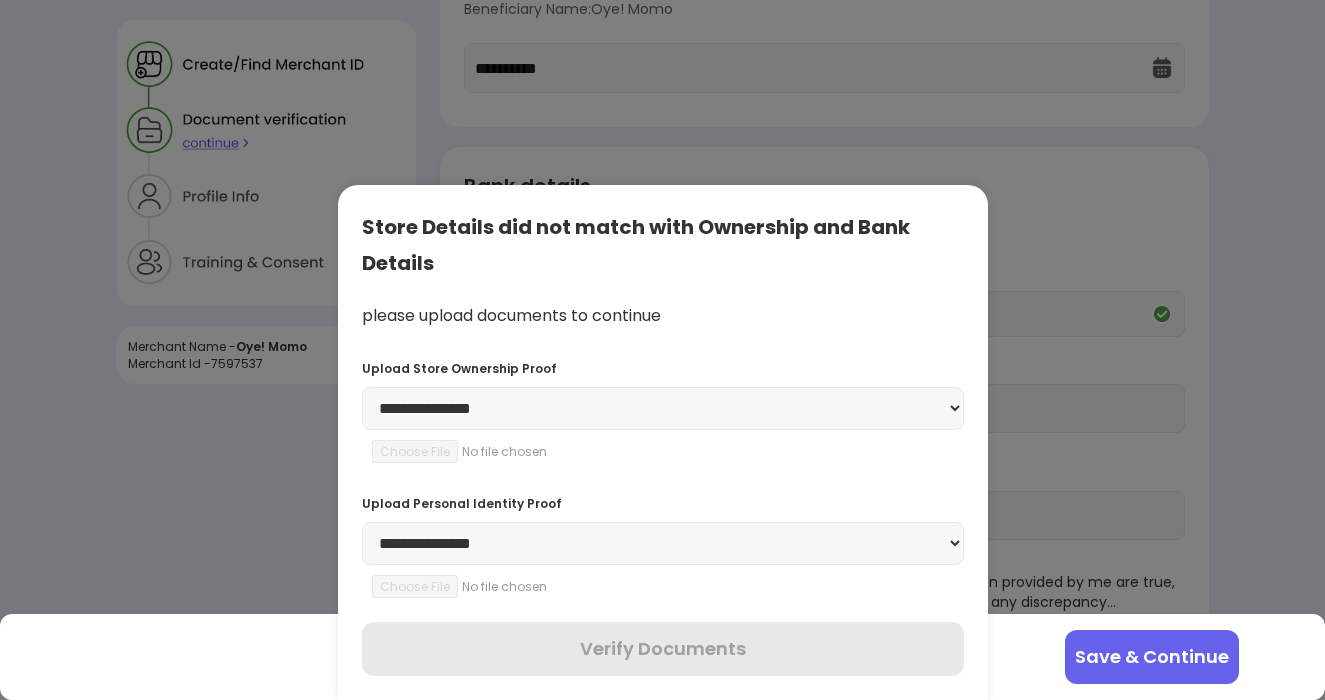 select on "**********" 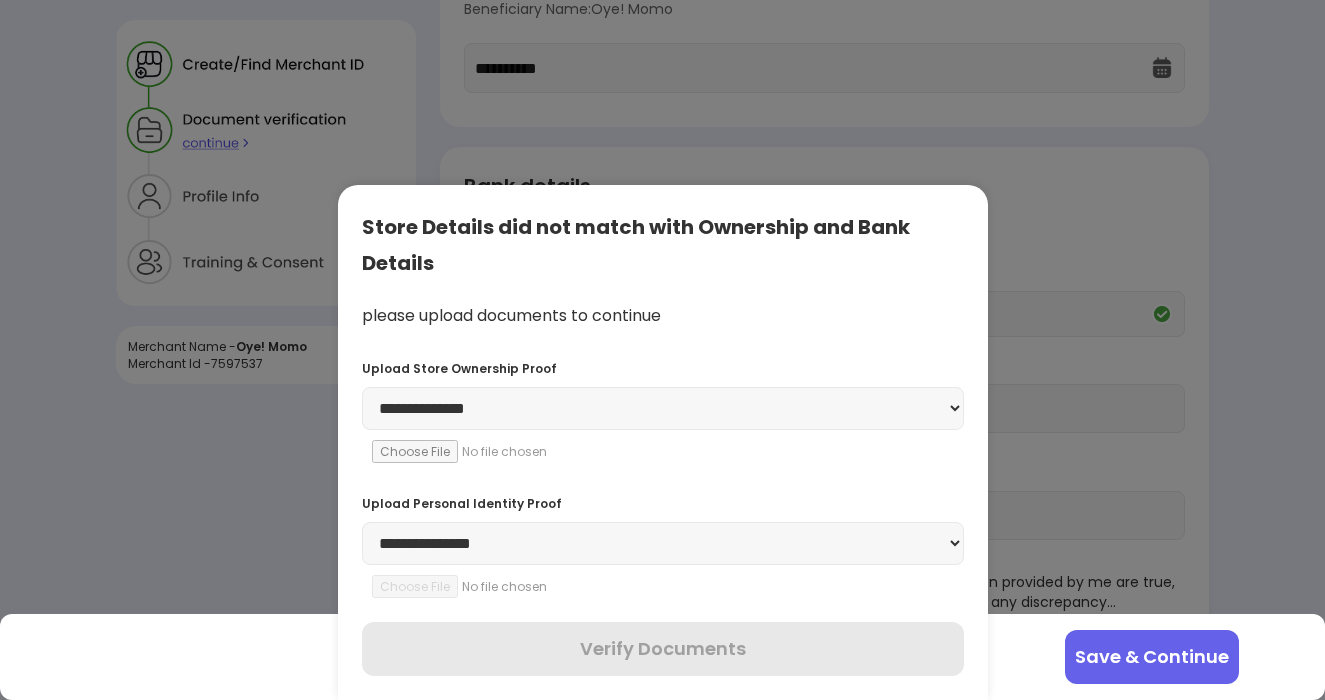 click at bounding box center (508, 451) 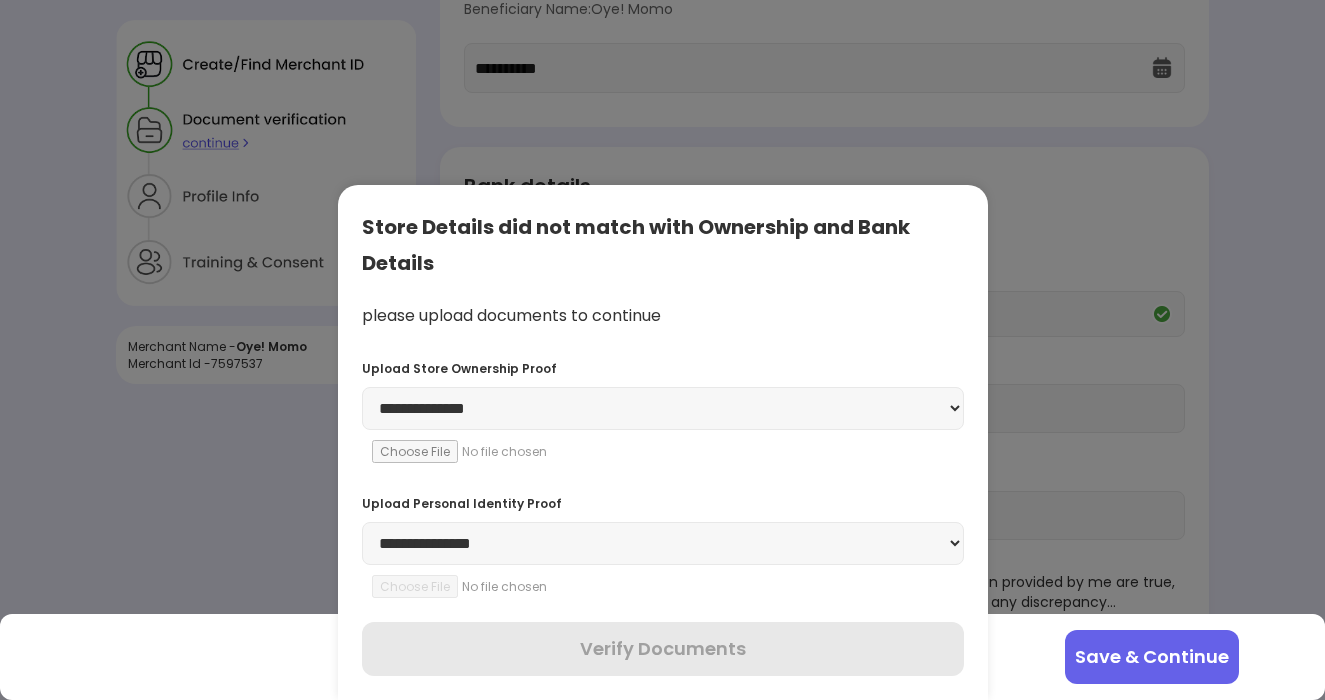 type on "**********" 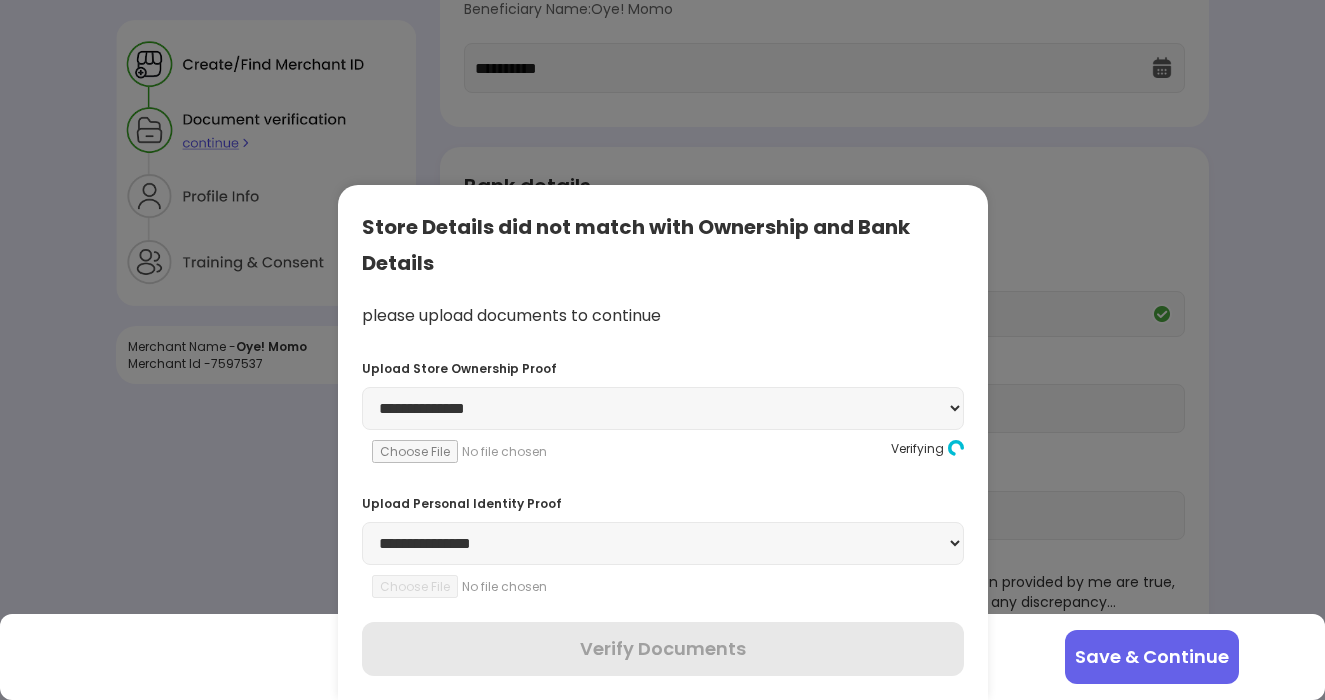 scroll, scrollTop: 344, scrollLeft: 0, axis: vertical 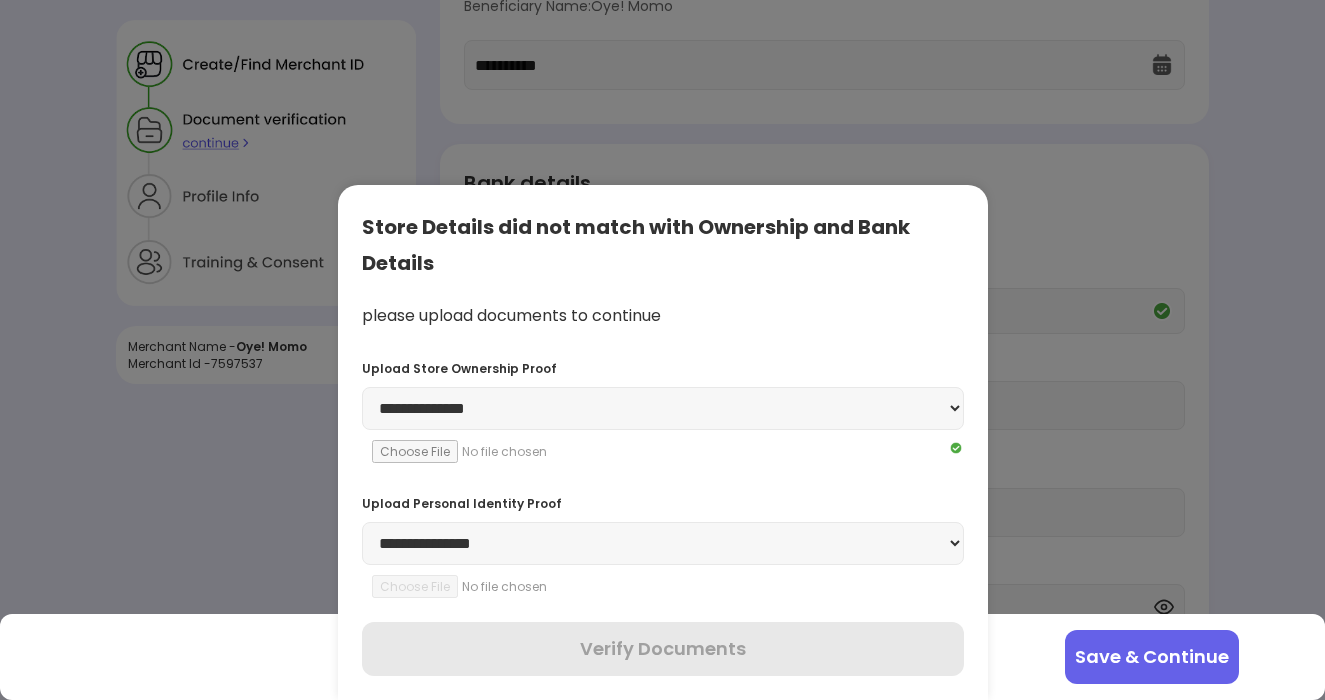 select on "********" 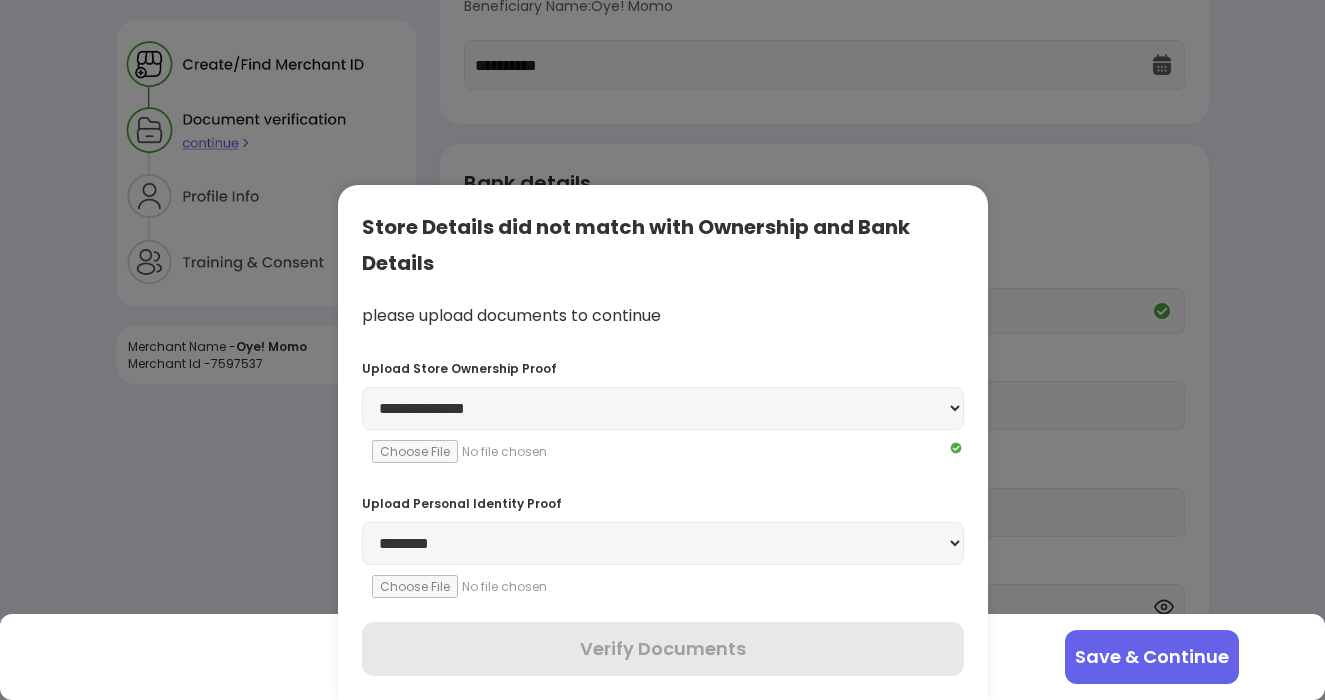 click at bounding box center (508, 586) 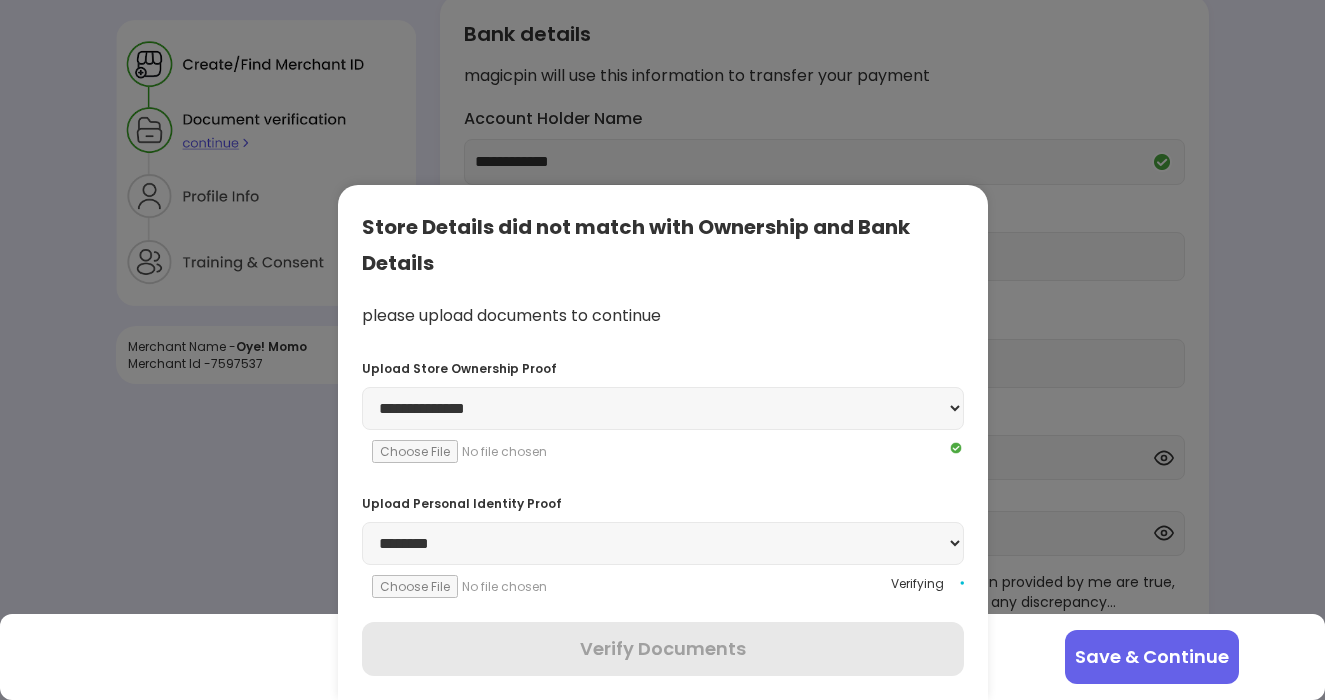 scroll, scrollTop: 498, scrollLeft: 0, axis: vertical 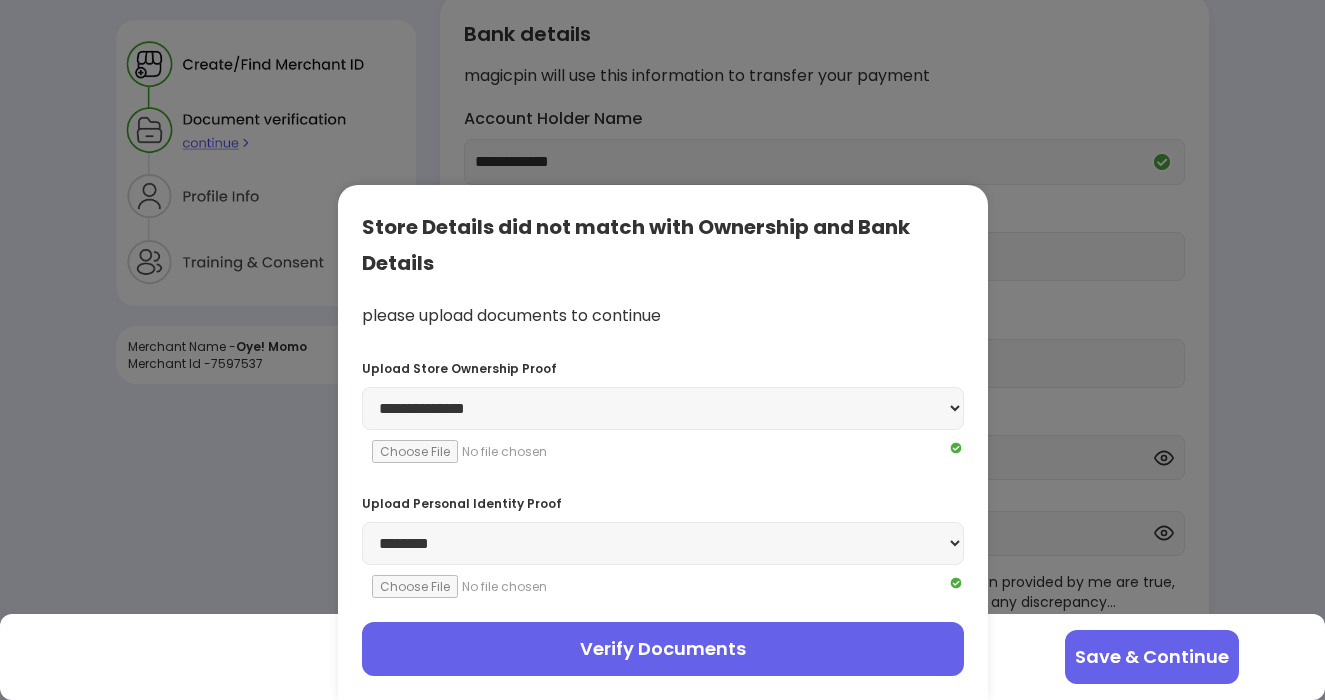 click on "Verify Documents" at bounding box center [663, 649] 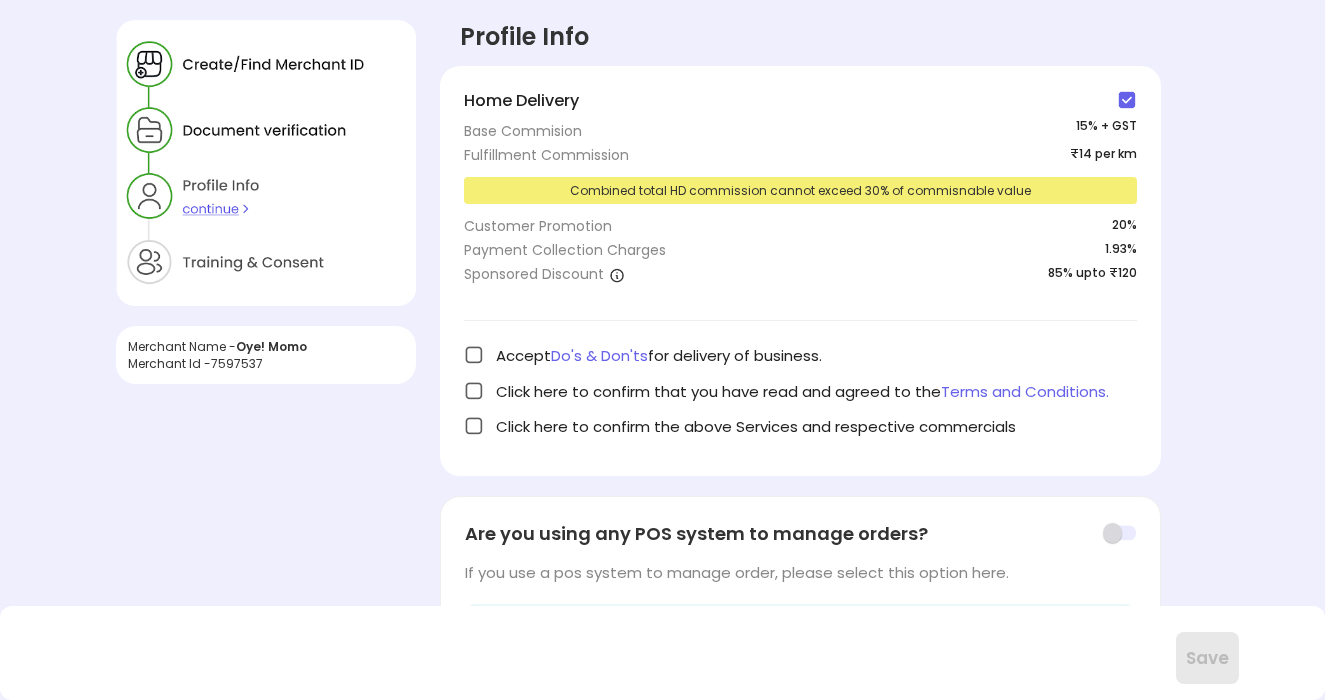 scroll, scrollTop: 0, scrollLeft: 0, axis: both 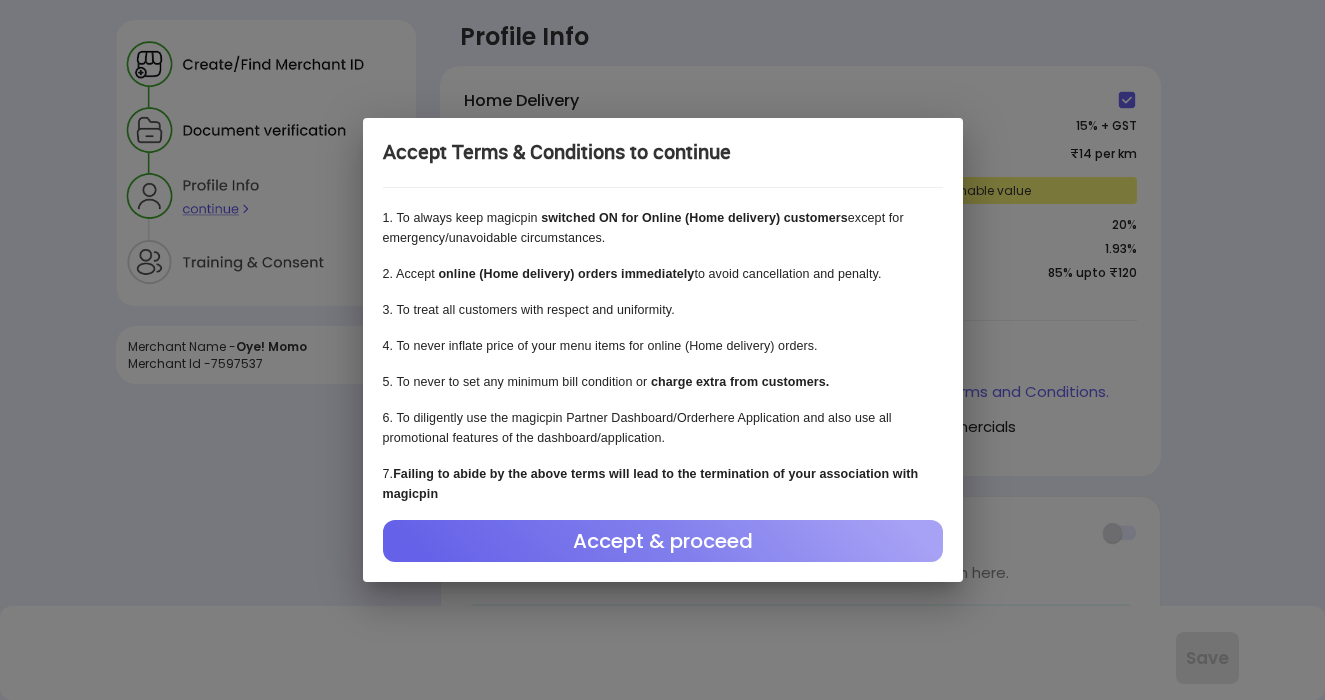 click on "Accept & proceed" at bounding box center [663, 541] 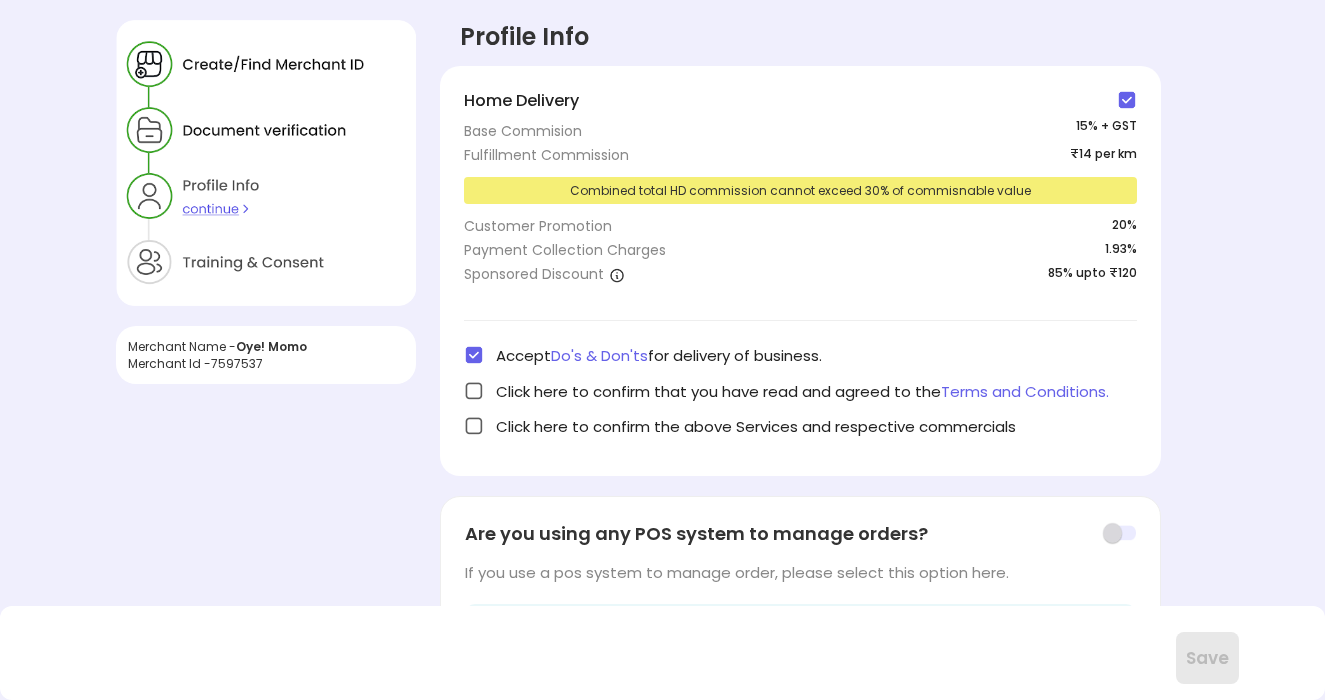 click at bounding box center (474, 391) 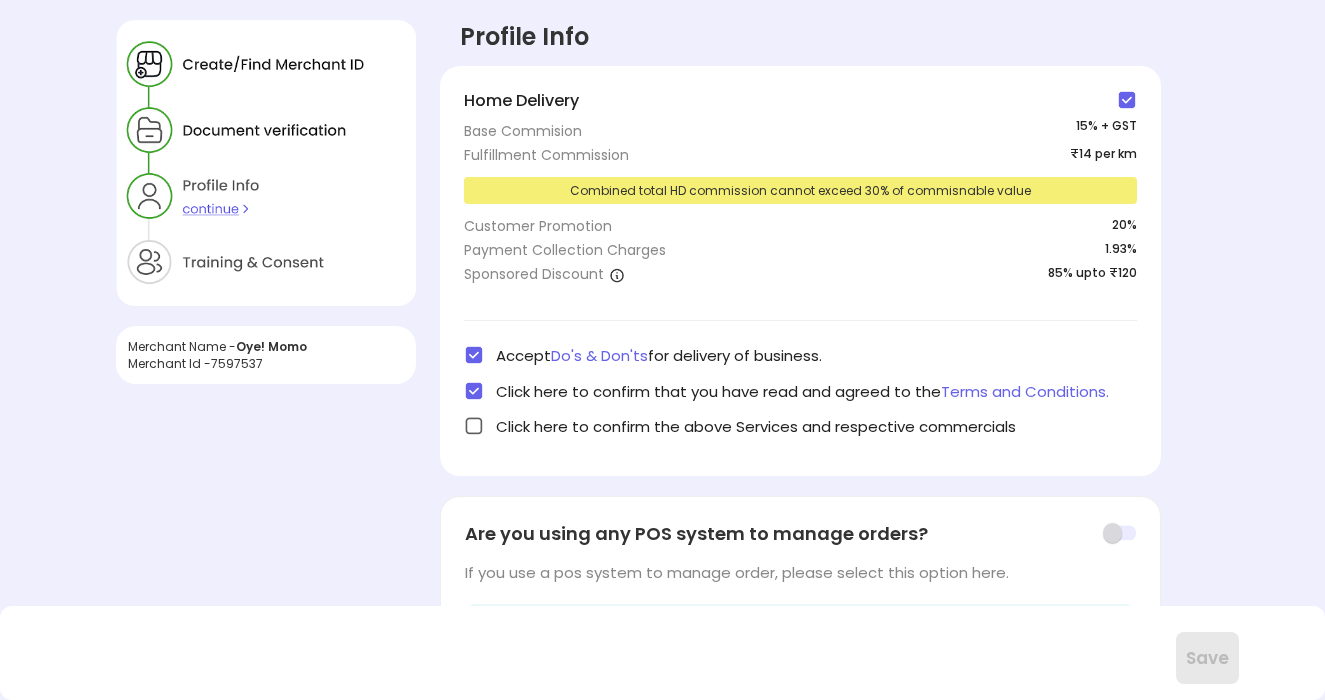 click at bounding box center (474, 426) 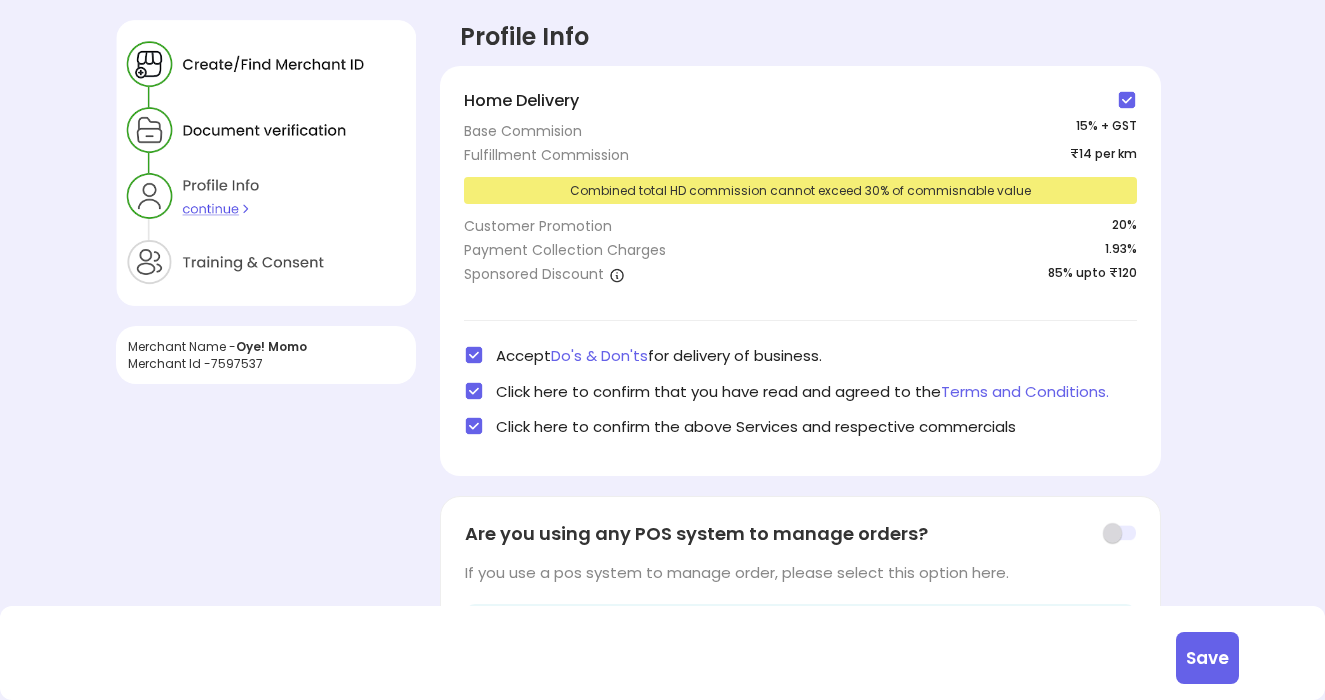 scroll, scrollTop: 0, scrollLeft: 0, axis: both 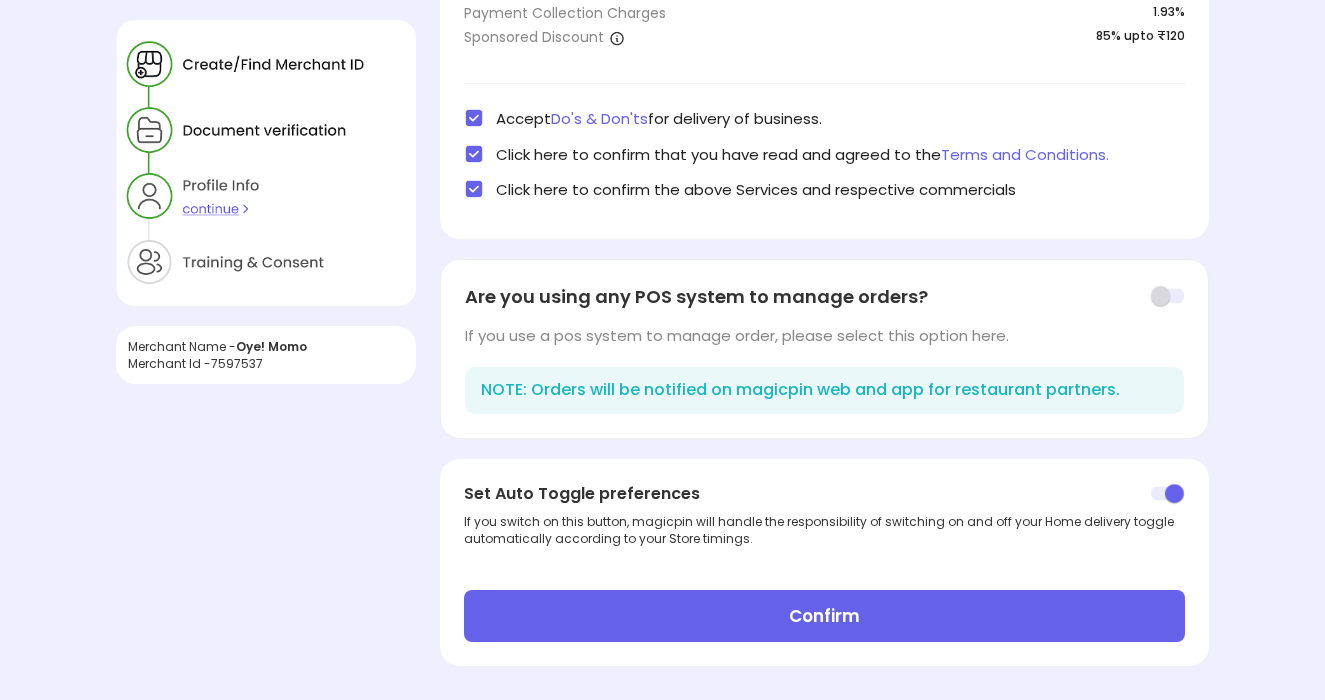 click on "Confirm" at bounding box center [824, 616] 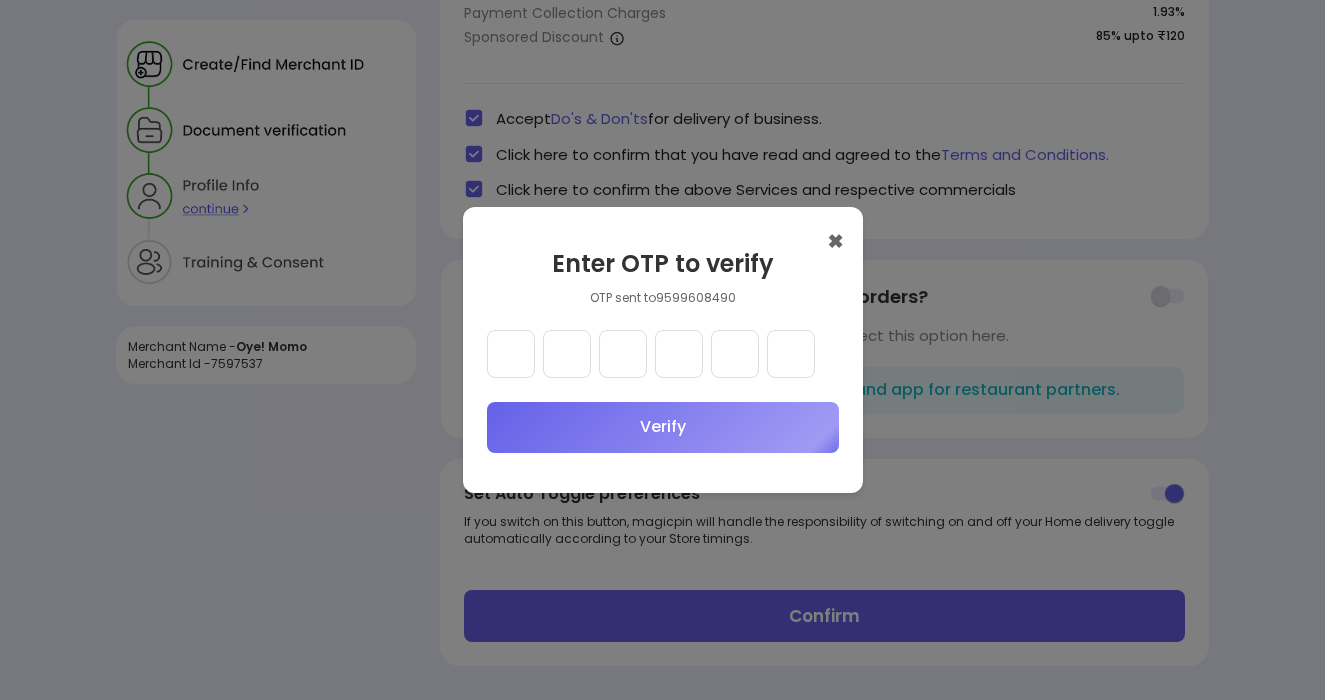 click at bounding box center [511, 354] 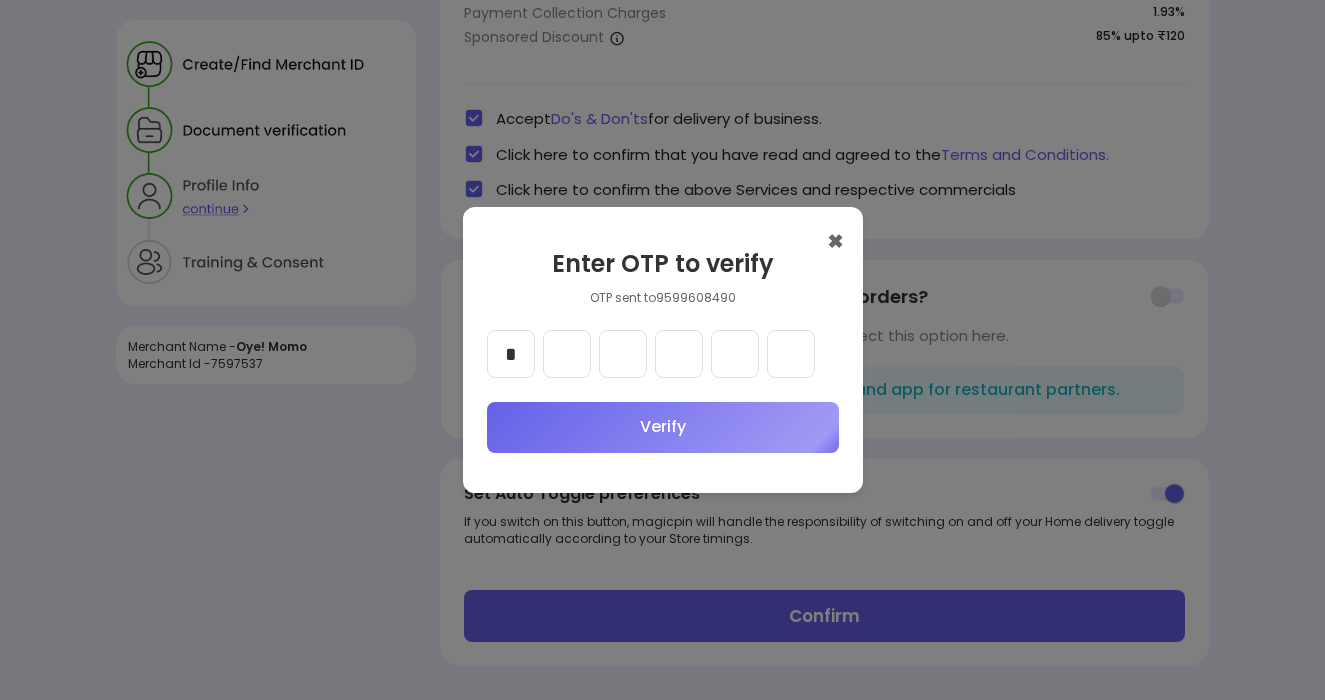 type on "*" 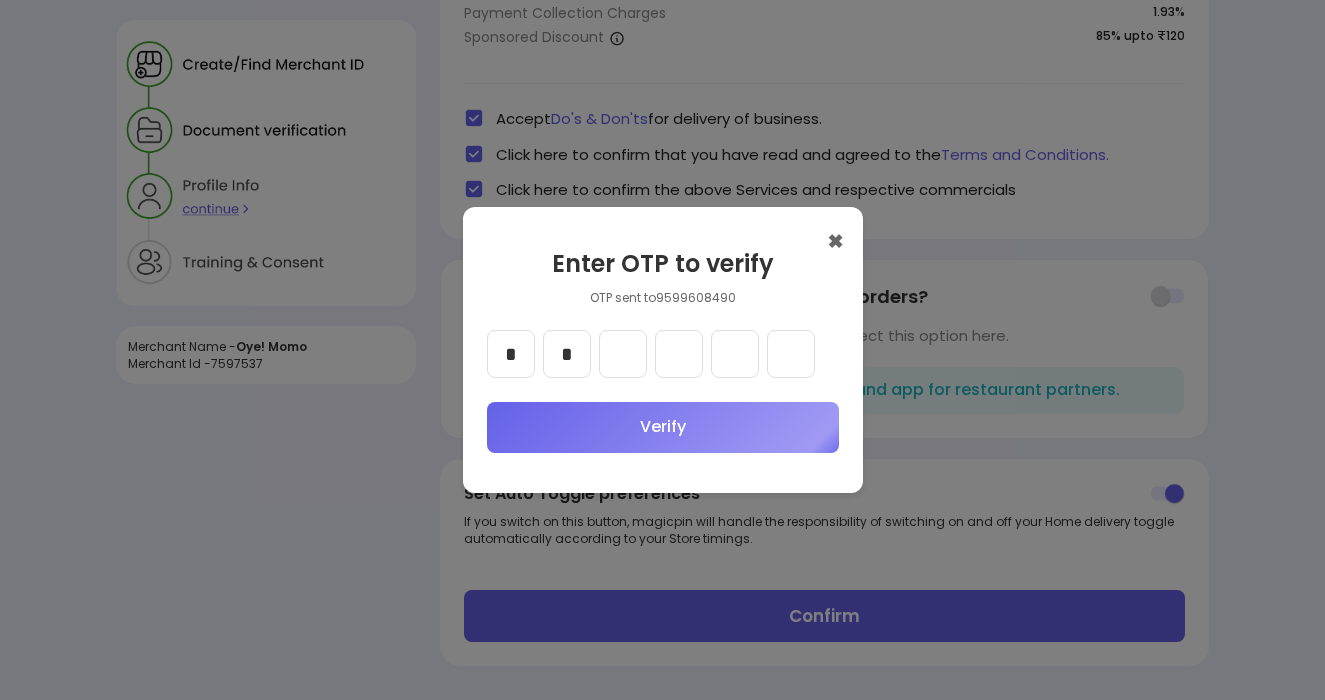 type on "*" 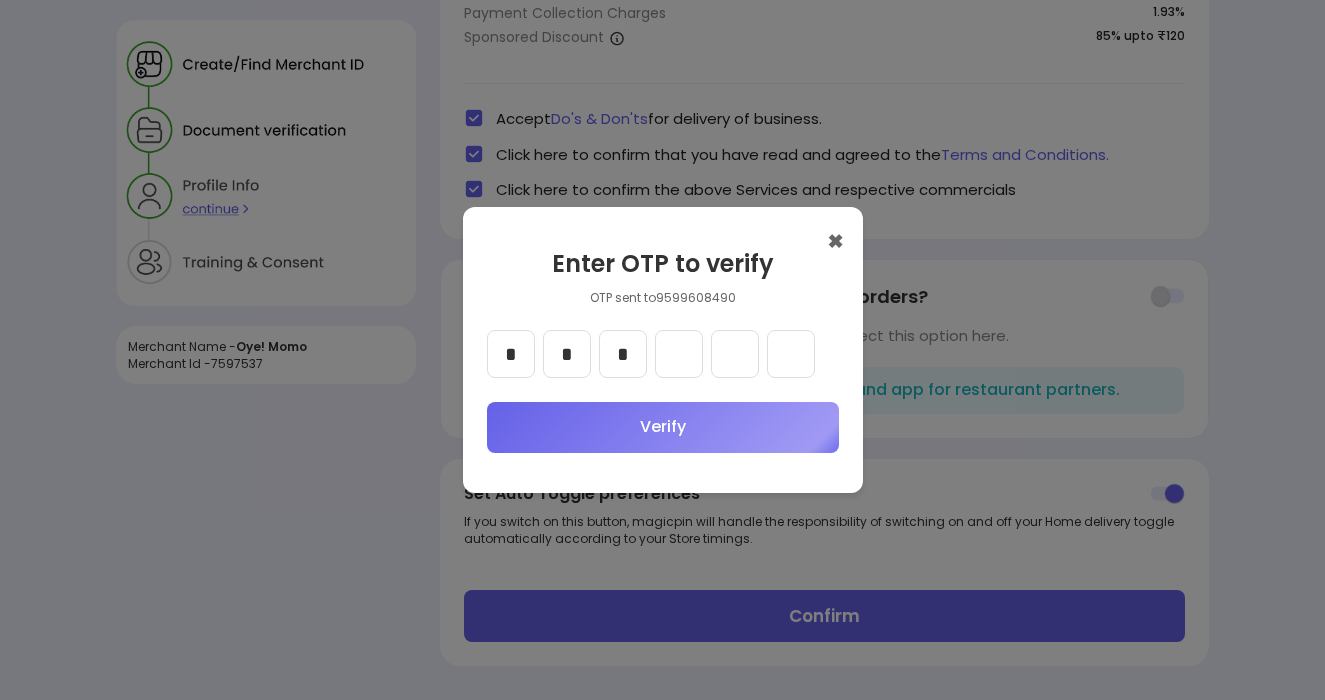 type on "*" 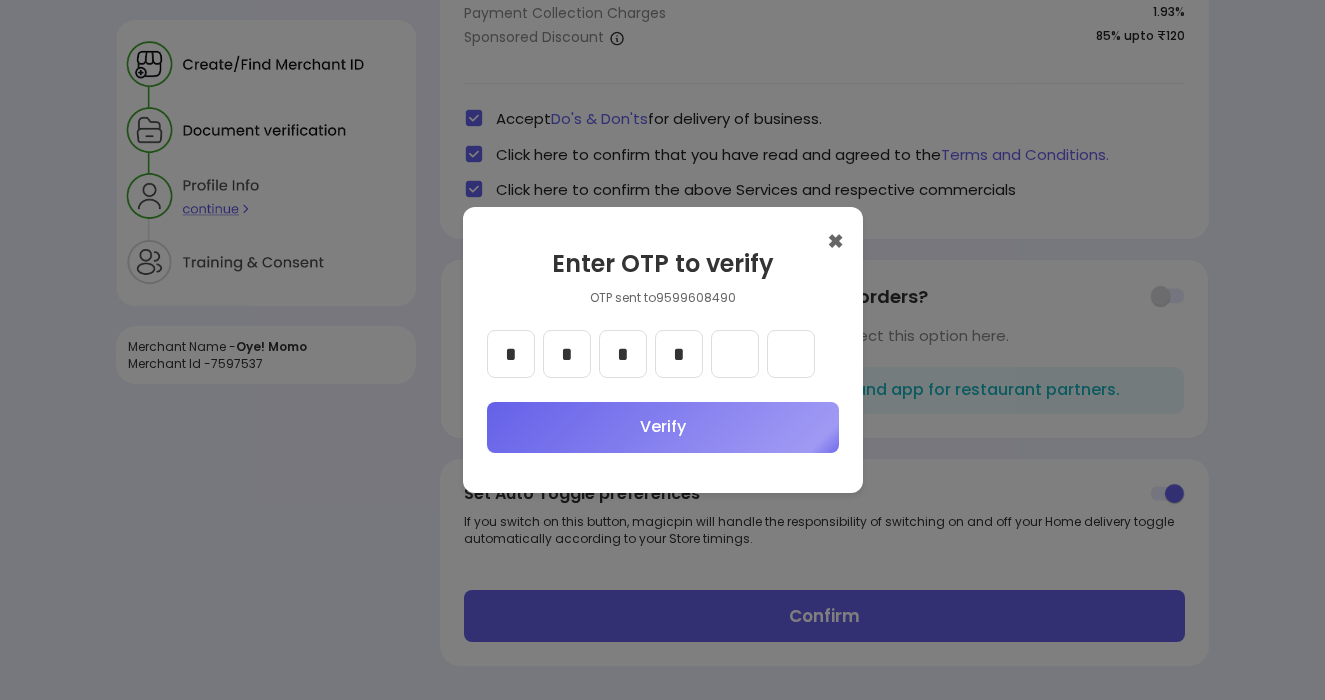 type on "*" 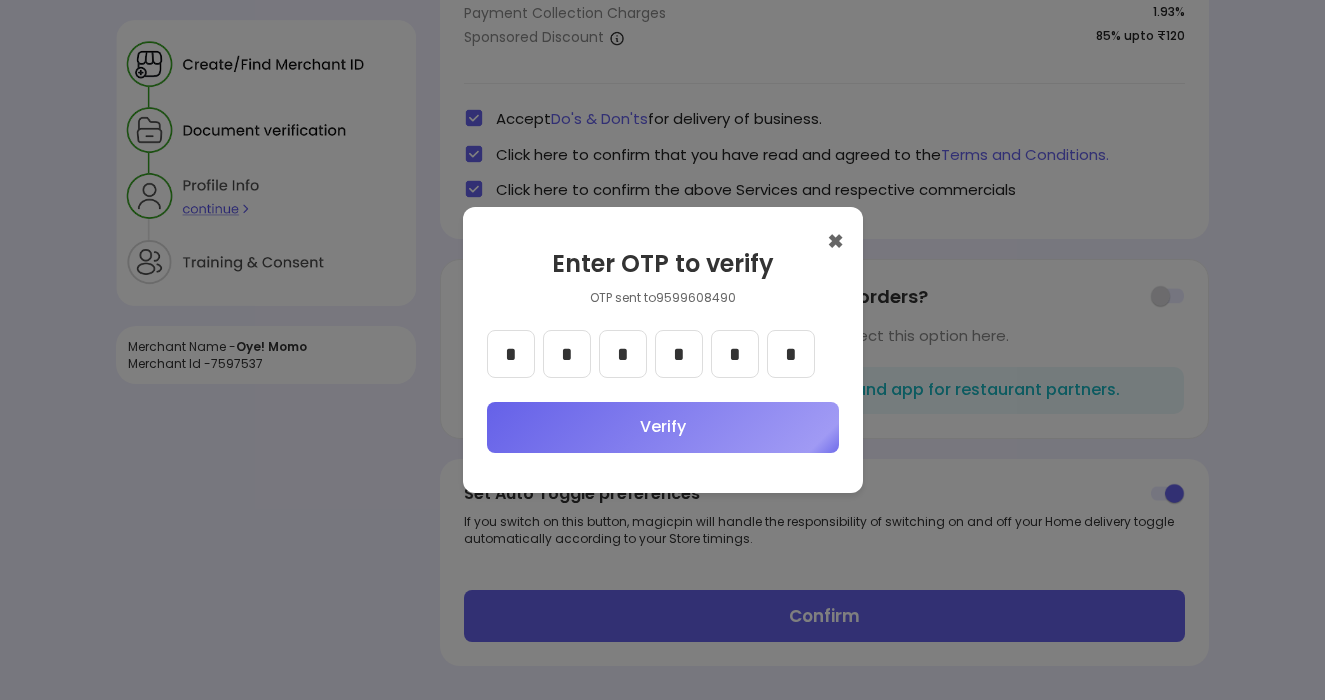 type on "*" 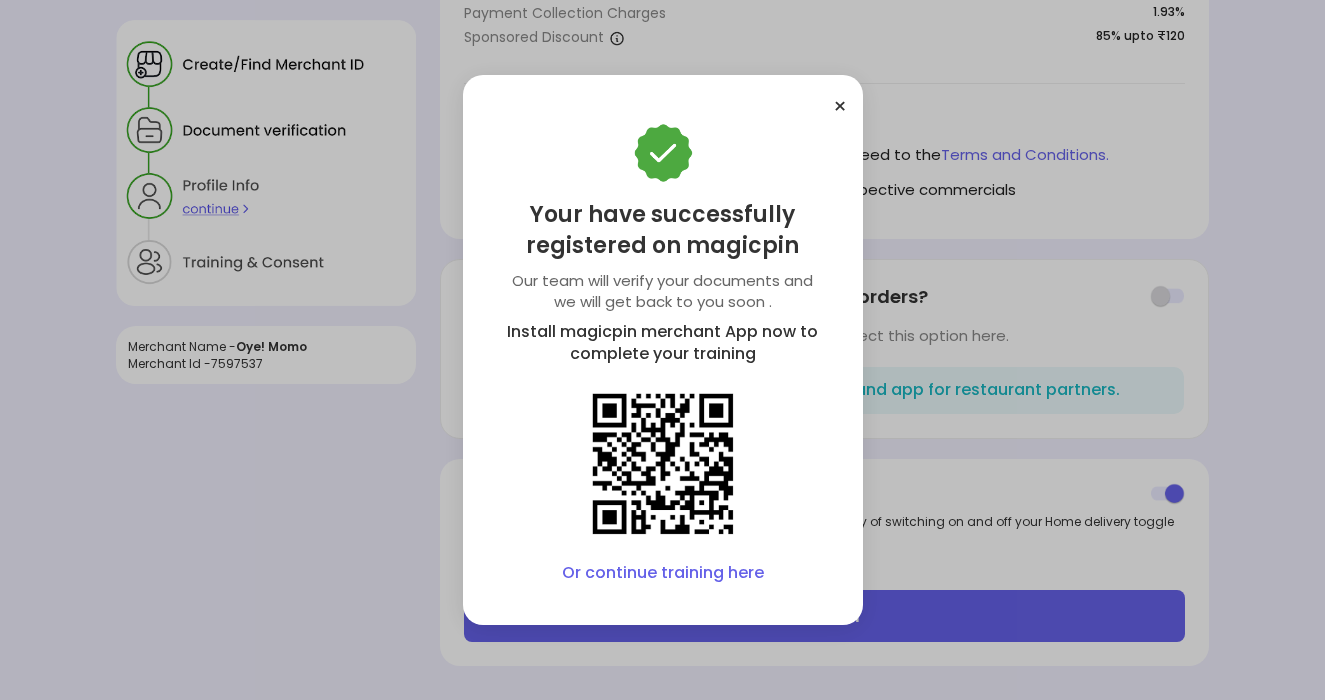 click on "× Your have successfully registered on magicpin Our team will verify your documents and we will get back to you soon . Install magicpin merchant App now to complete your training Or continue training here" at bounding box center (663, 350) 